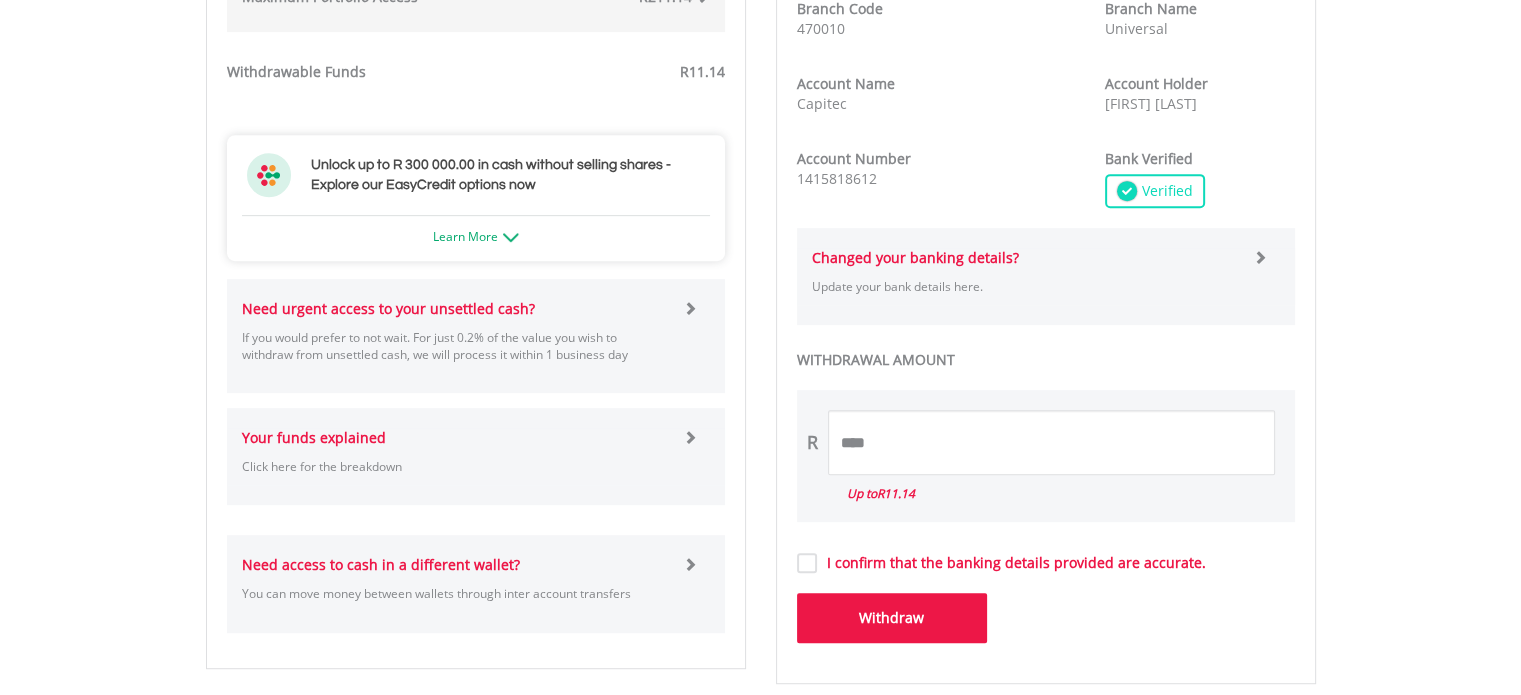 scroll, scrollTop: 960, scrollLeft: 0, axis: vertical 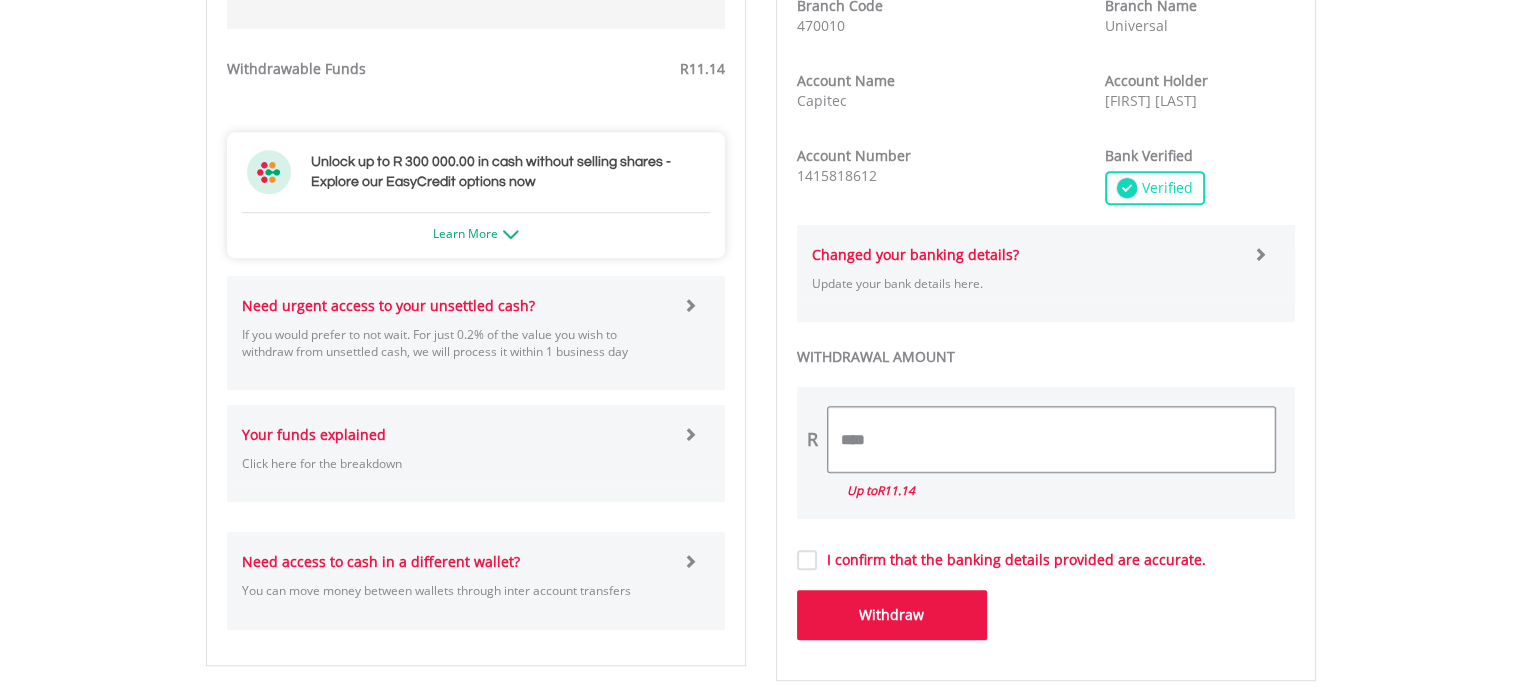 click on "****" at bounding box center (1051, 439) 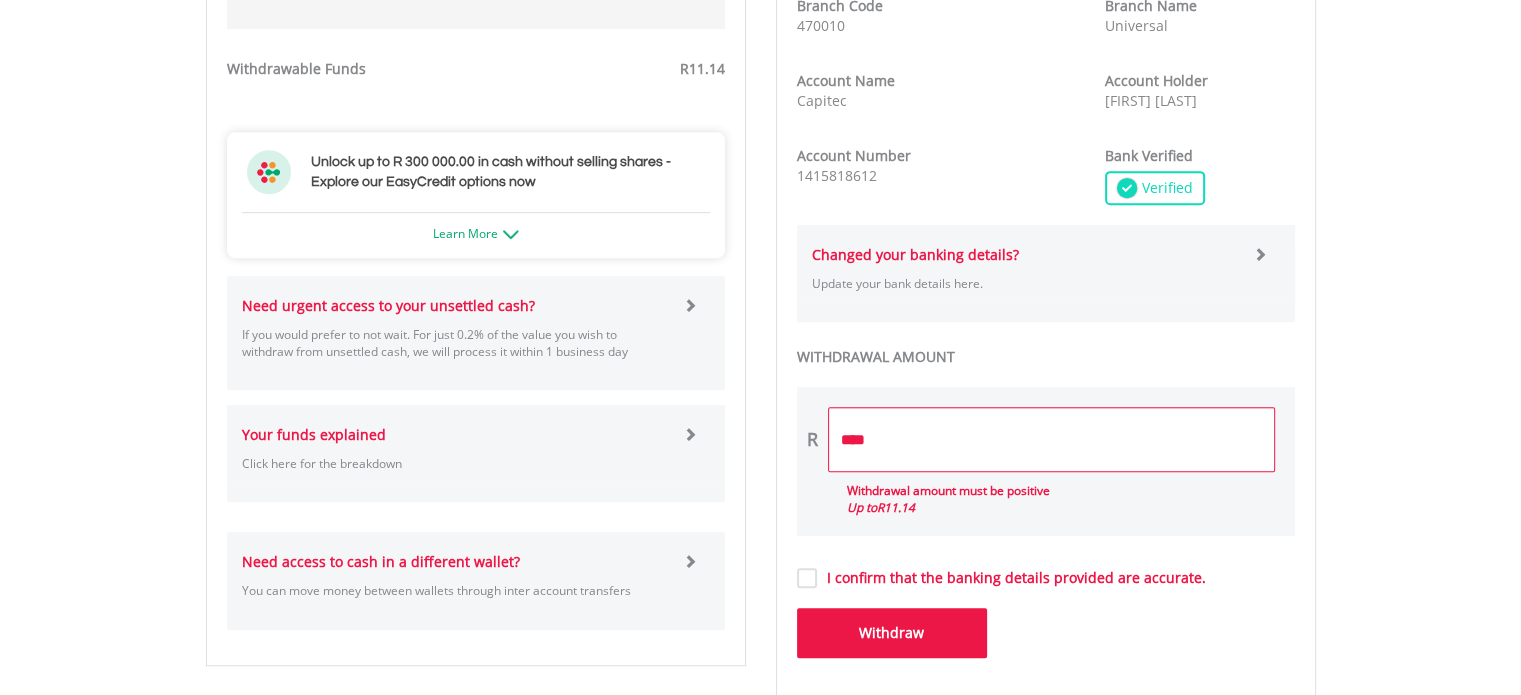 click on "My Investments
Invest Now
New Listings
Sell
My Recurring Investments
Pending Orders
Switch Unit Trusts
Vouchers
Buy a Voucher
Redeem a Voucher" at bounding box center [760, 126] 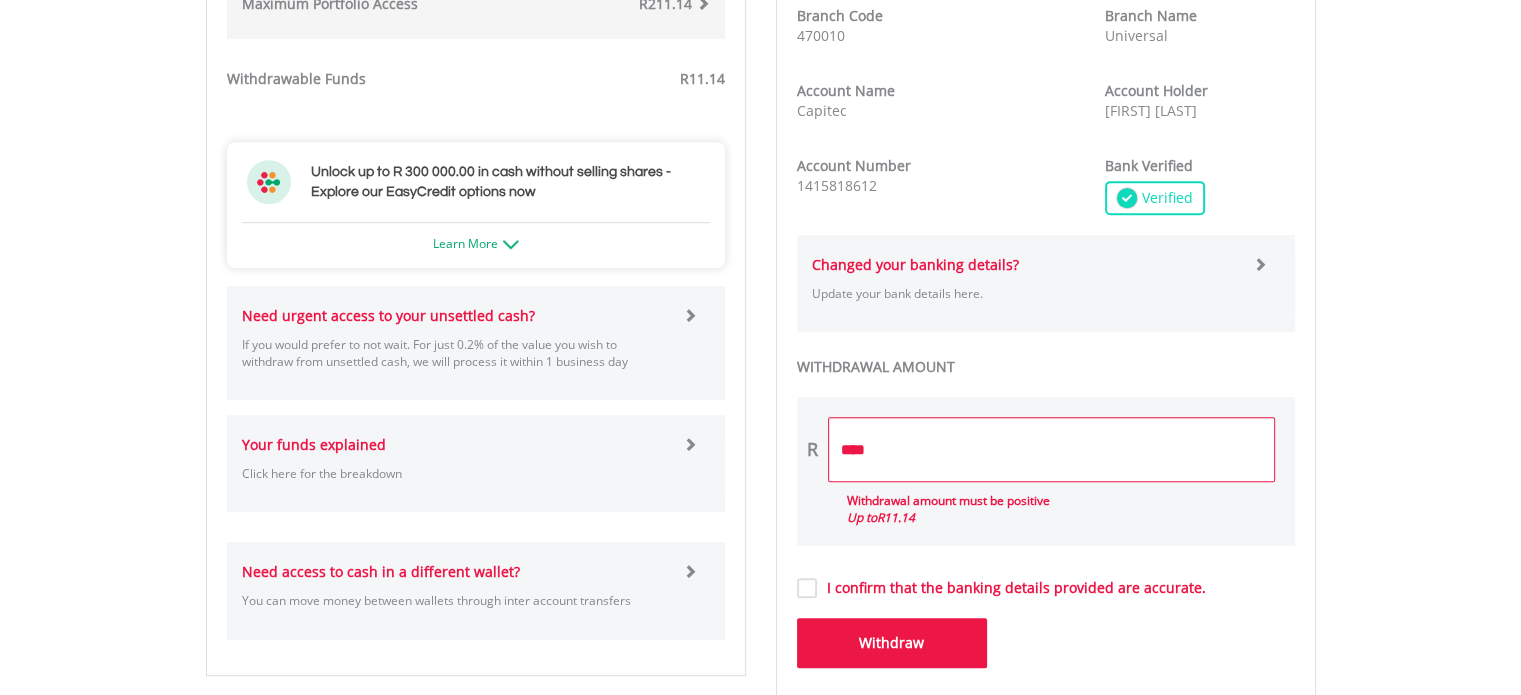 scroll, scrollTop: 960, scrollLeft: 0, axis: vertical 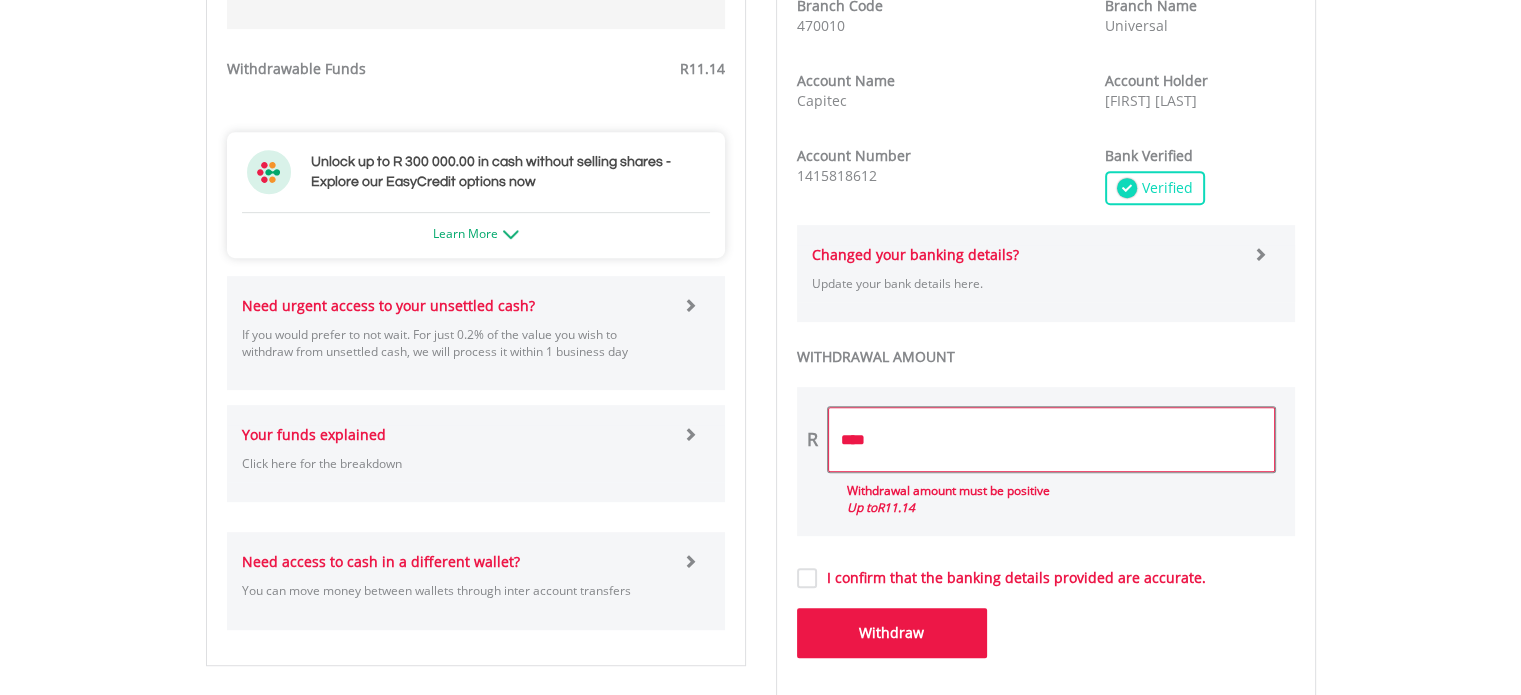 click on "****" at bounding box center [1051, 439] 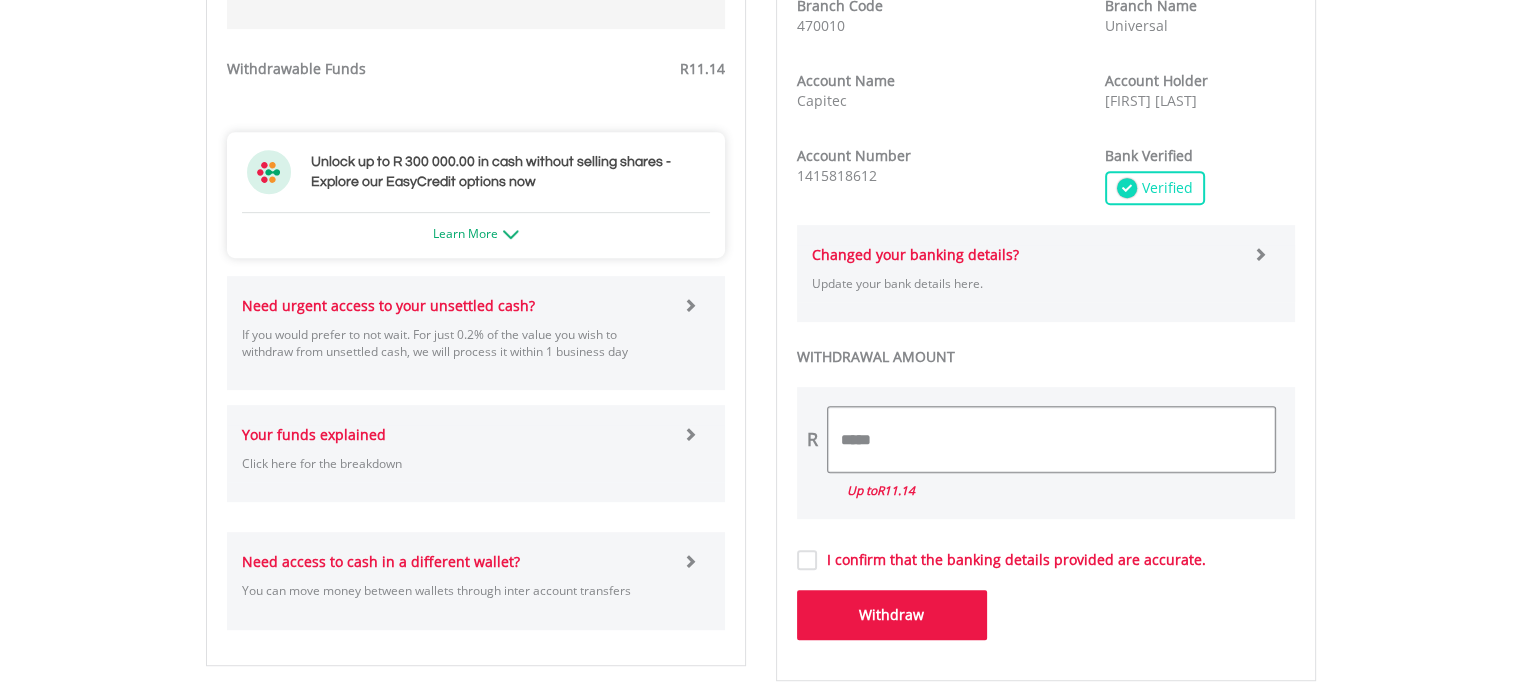 click on "*****" at bounding box center [1051, 439] 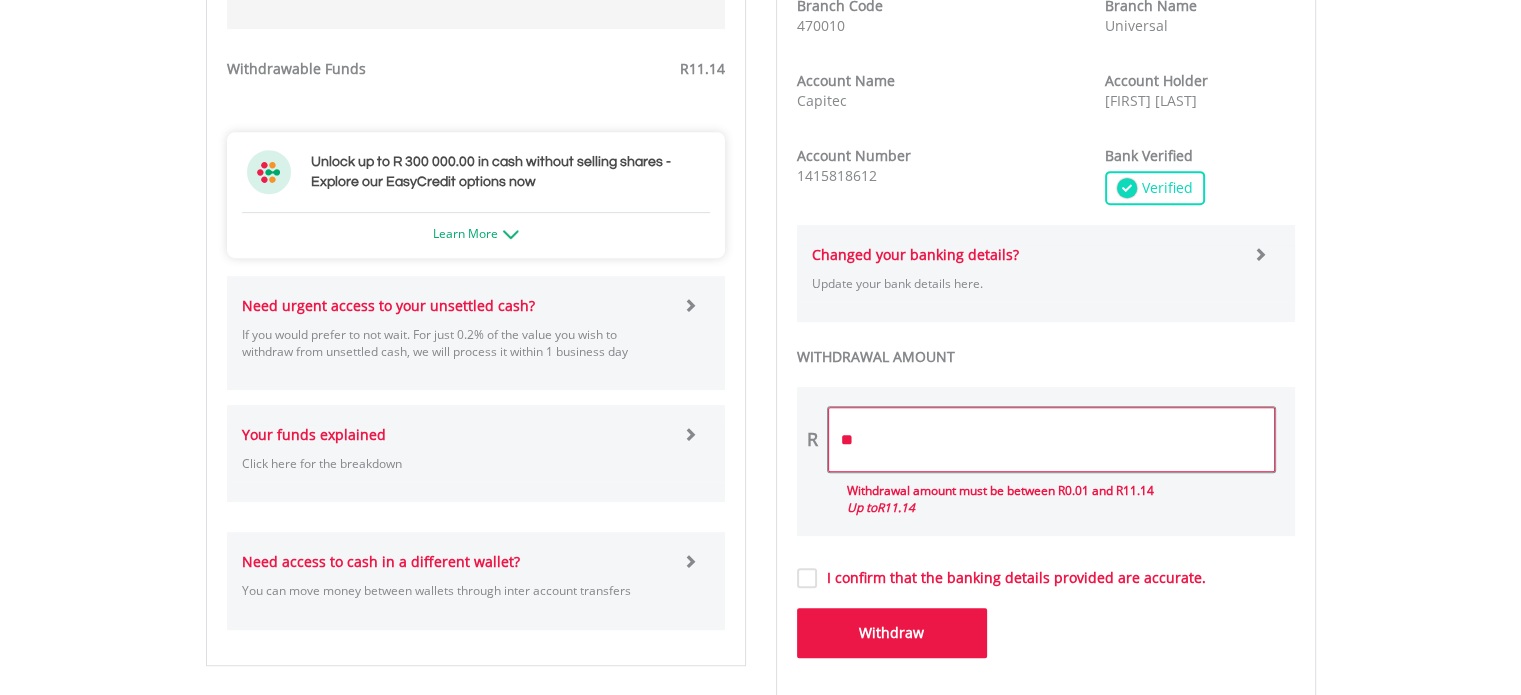 type on "*" 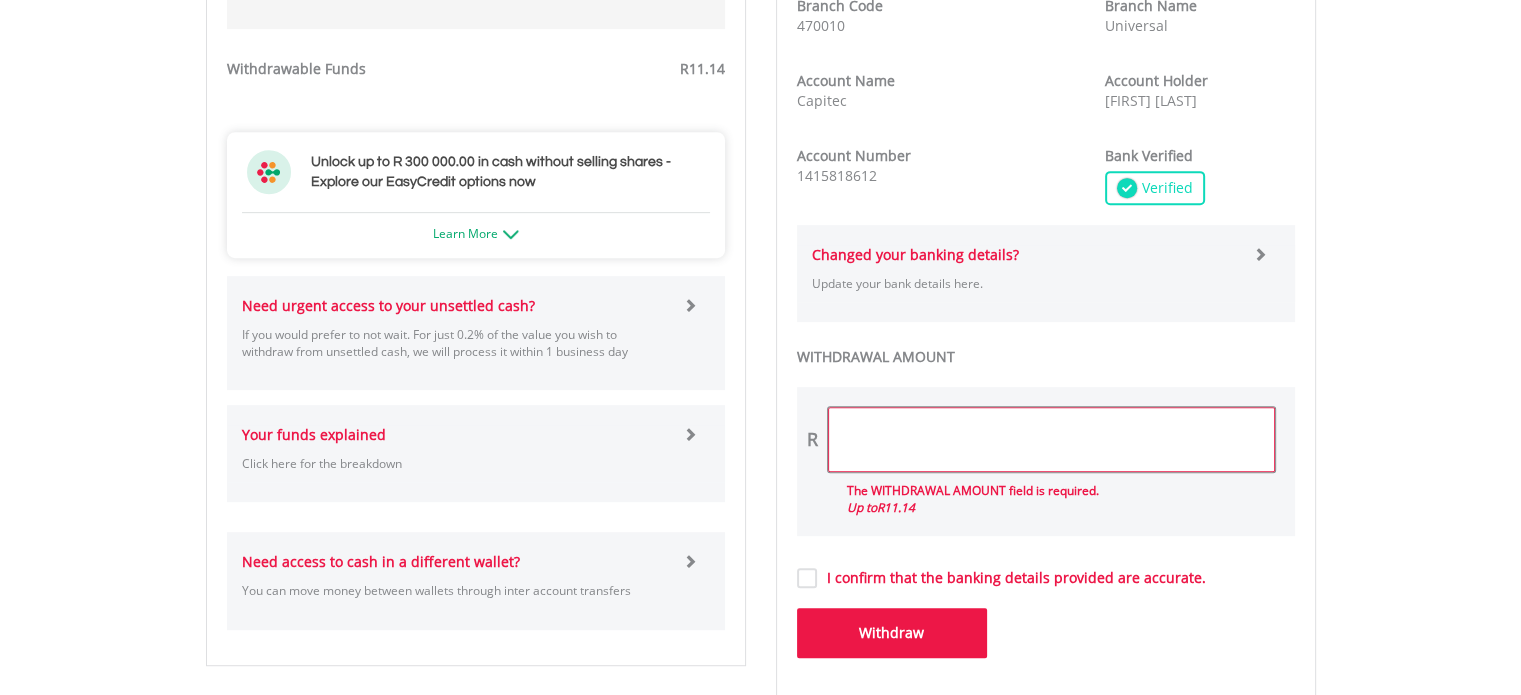 type 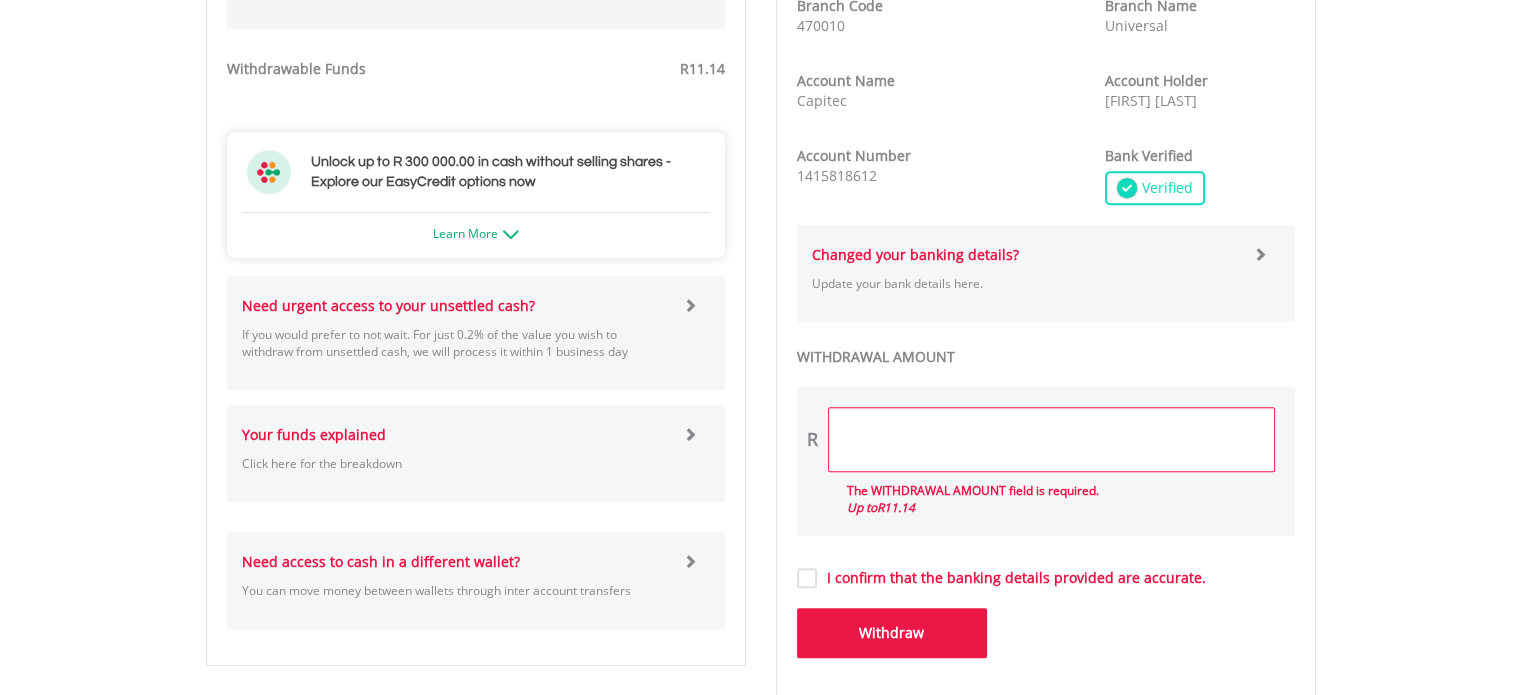 click on "Withdrawable Funds
ZAR
EasyEquities ZAR
Funds to invest
R11.14
LESS PENDING FUNDS
*" at bounding box center [476, 143] 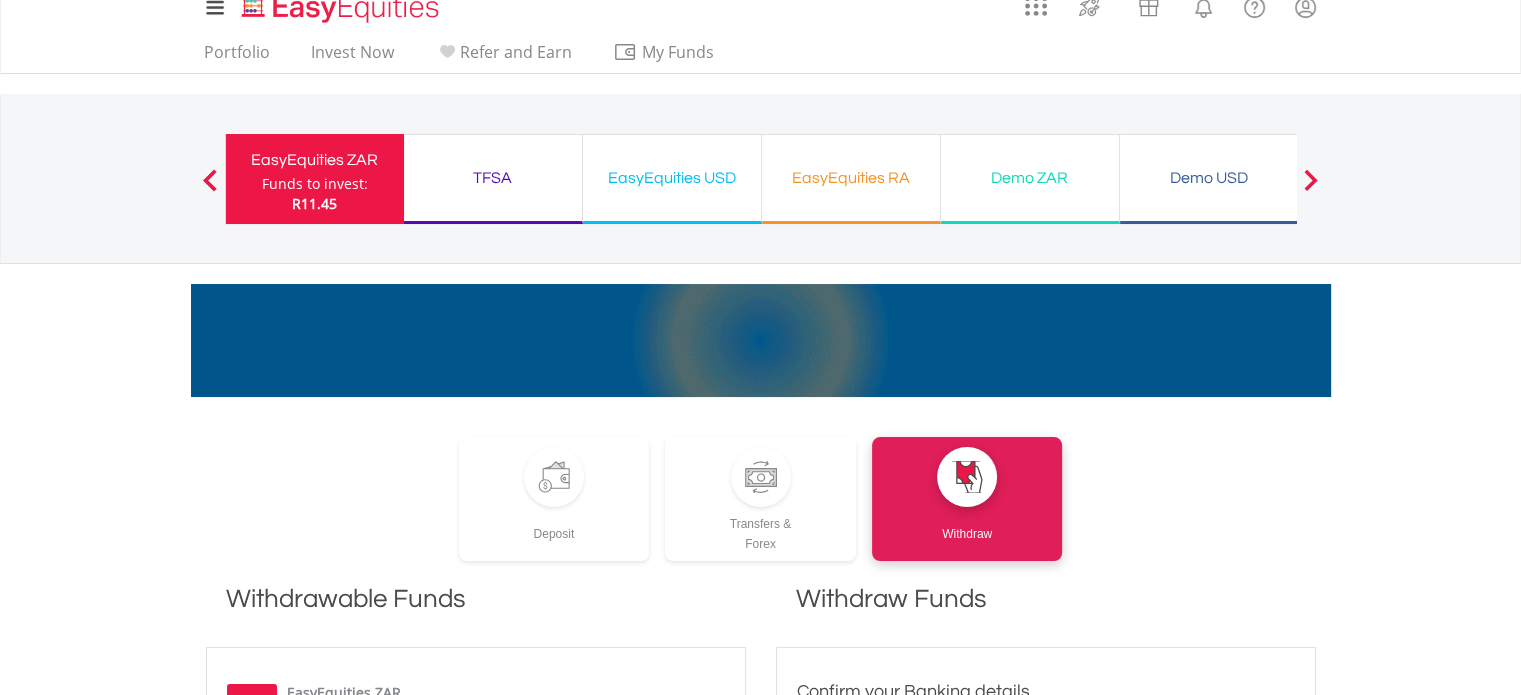 scroll, scrollTop: 0, scrollLeft: 0, axis: both 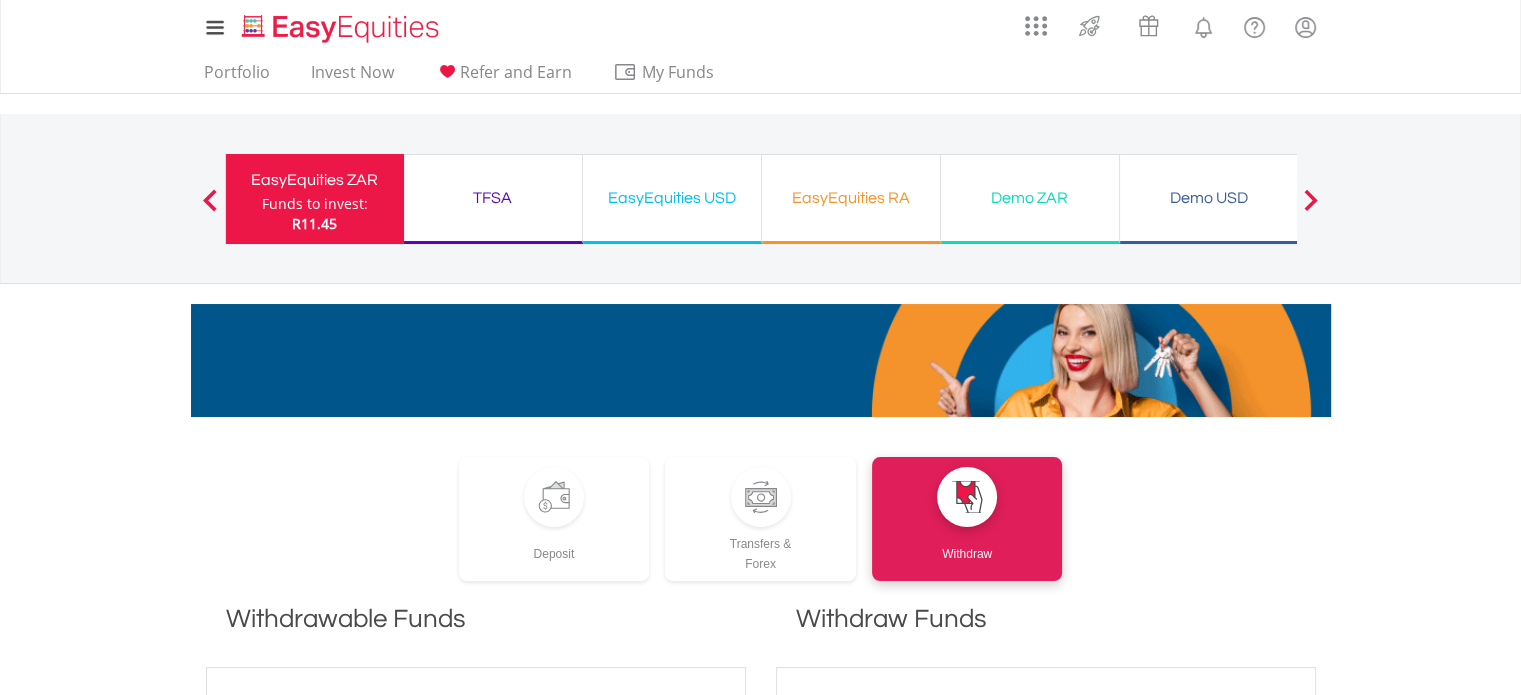 click on "TFSA" at bounding box center (493, 198) 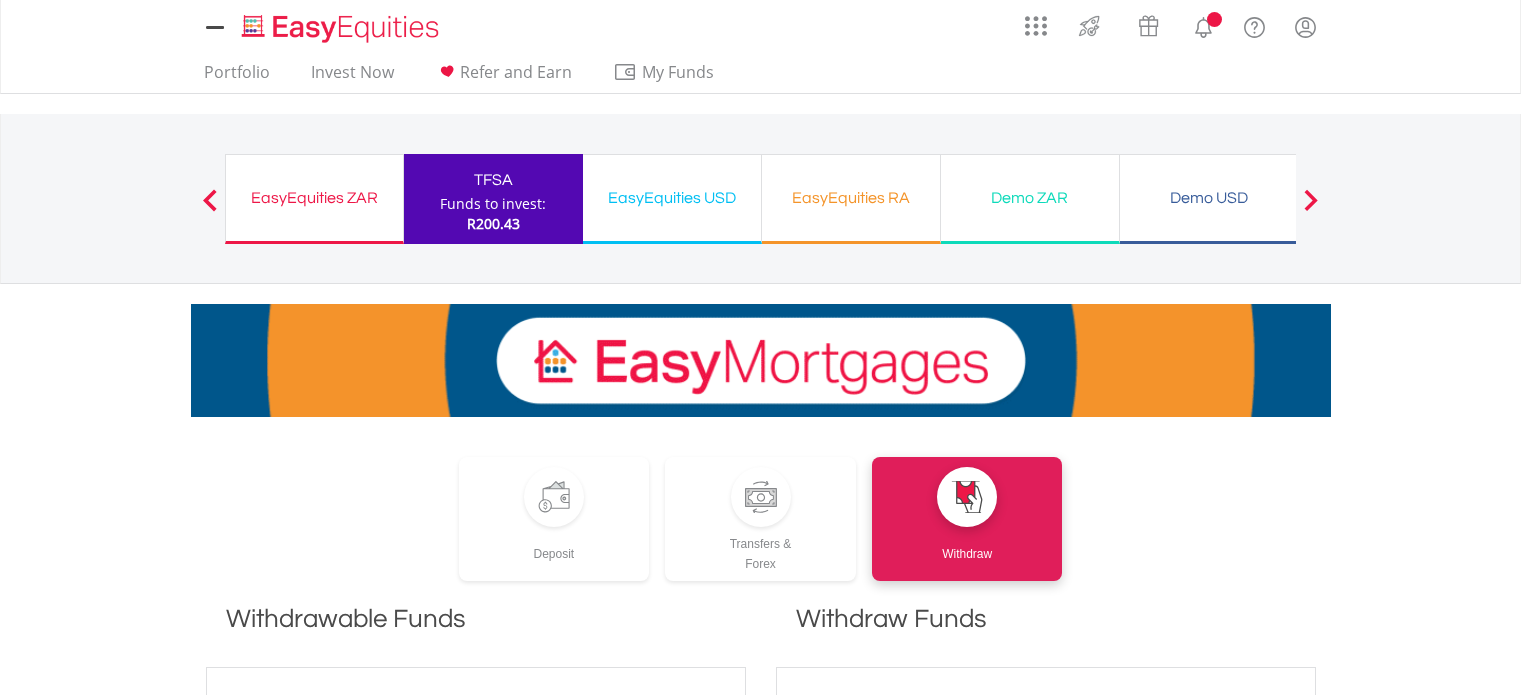 scroll, scrollTop: 0, scrollLeft: 0, axis: both 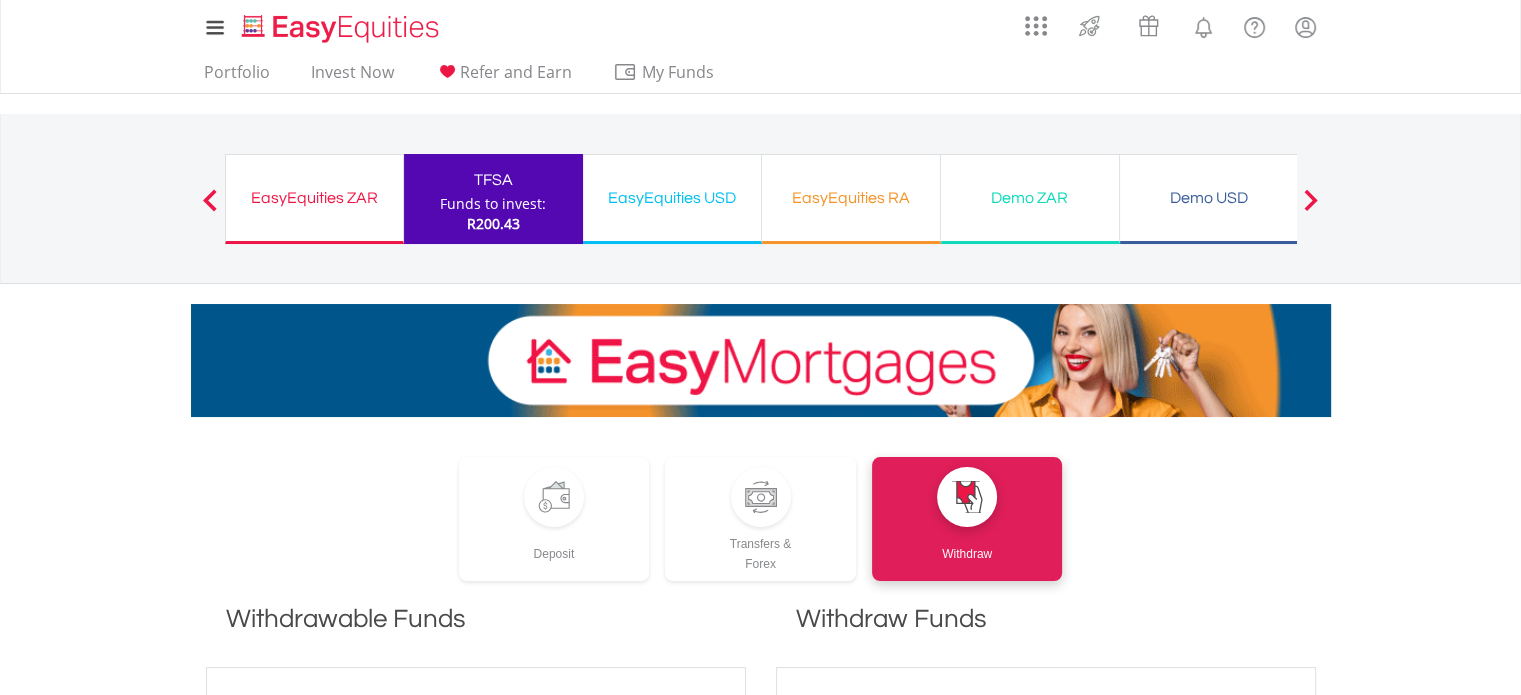 click on "My Investments
Invest Now
New Listings
Sell
My Recurring Investments
Pending Orders
Switch Unit Trusts
Vouchers
Buy a Voucher
Redeem a Voucher" at bounding box center (760, 1078) 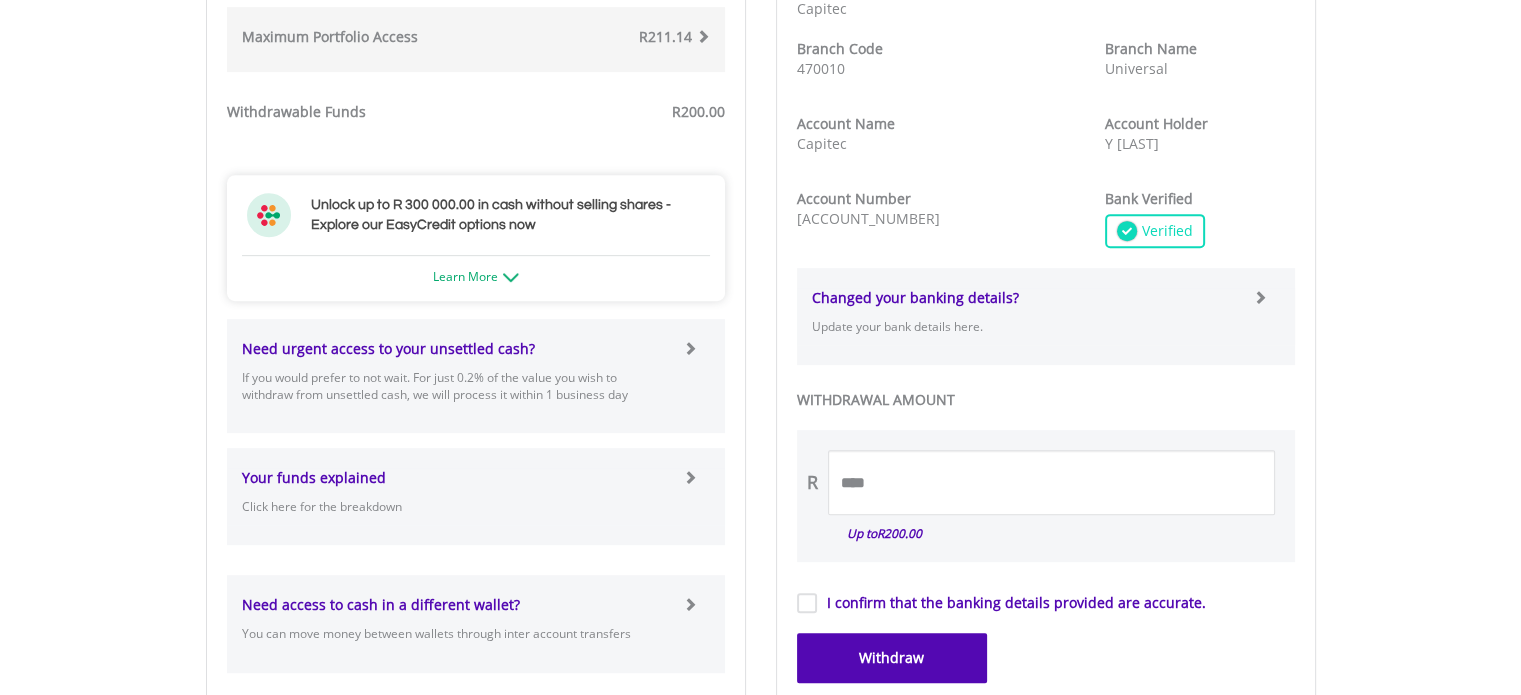 scroll, scrollTop: 920, scrollLeft: 0, axis: vertical 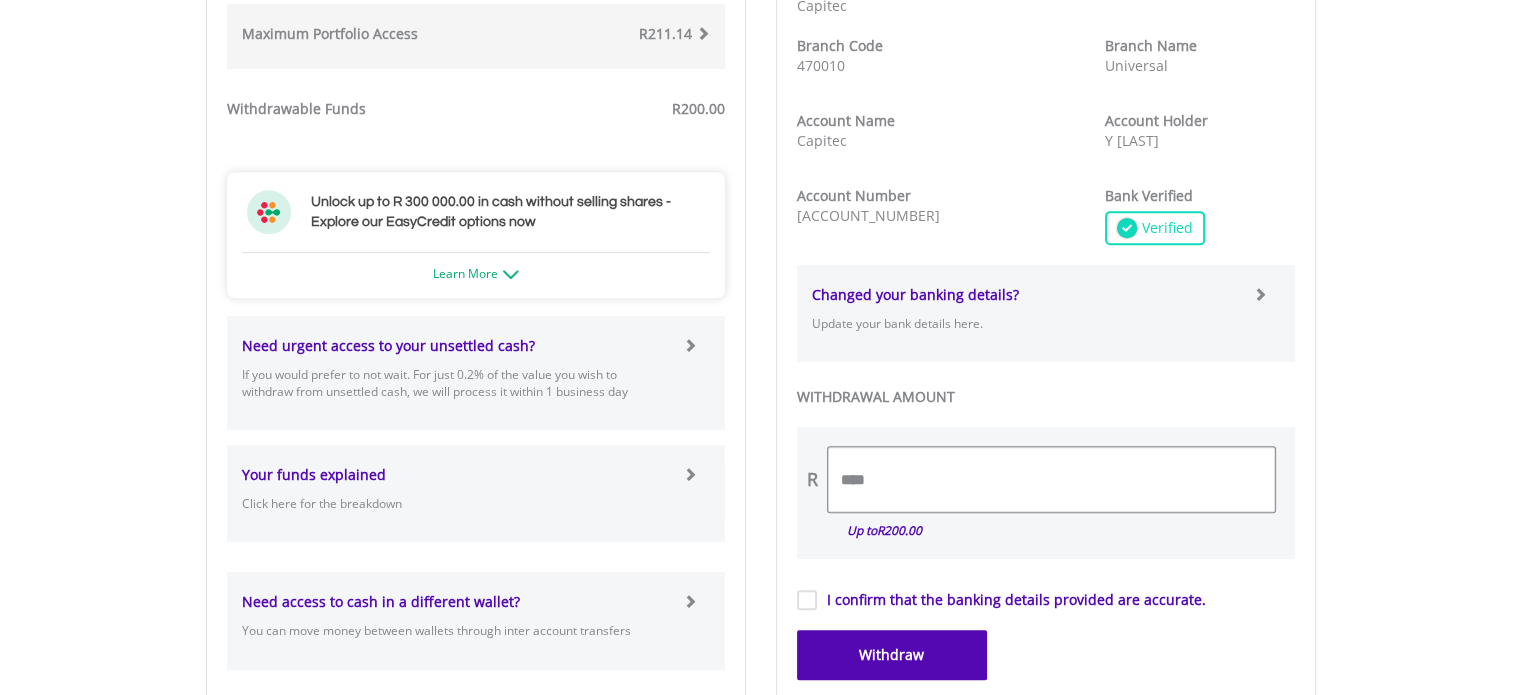 click on "****" at bounding box center (1051, 479) 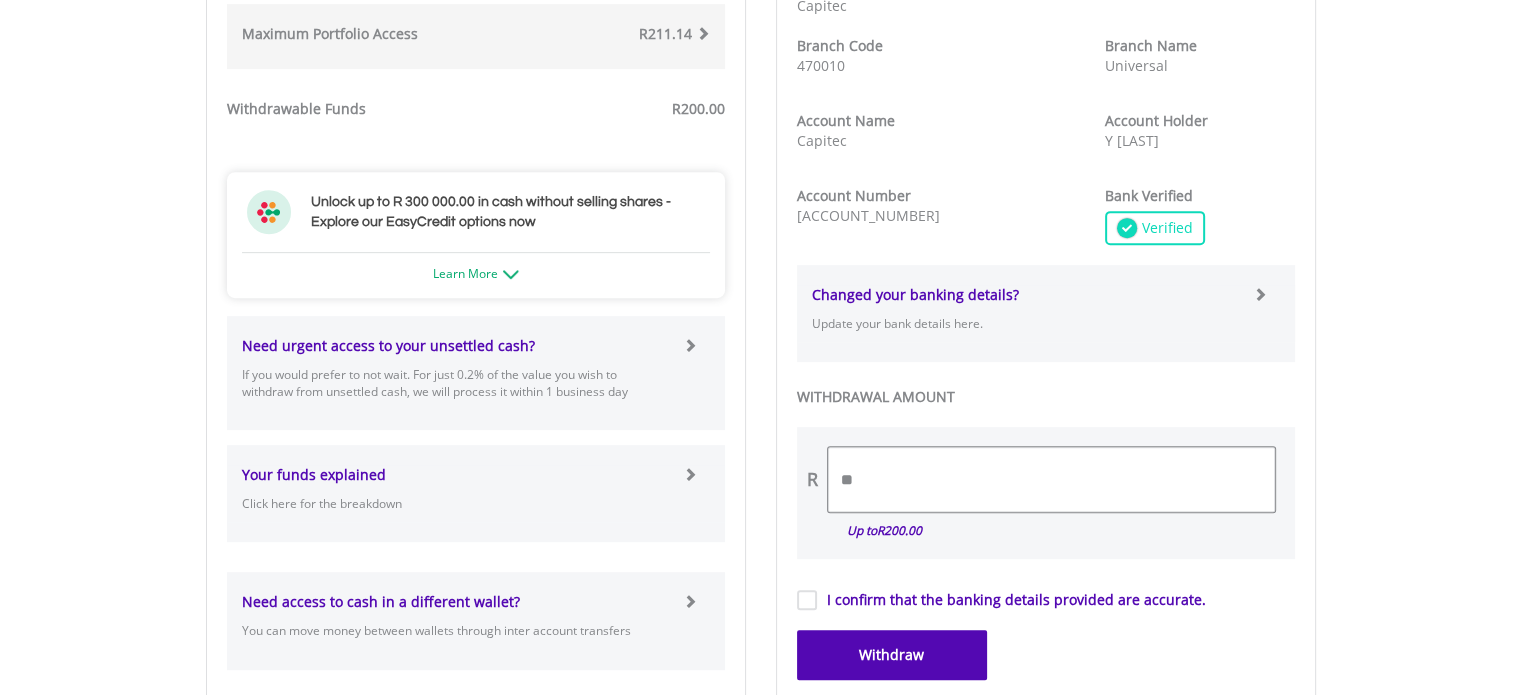 type on "*" 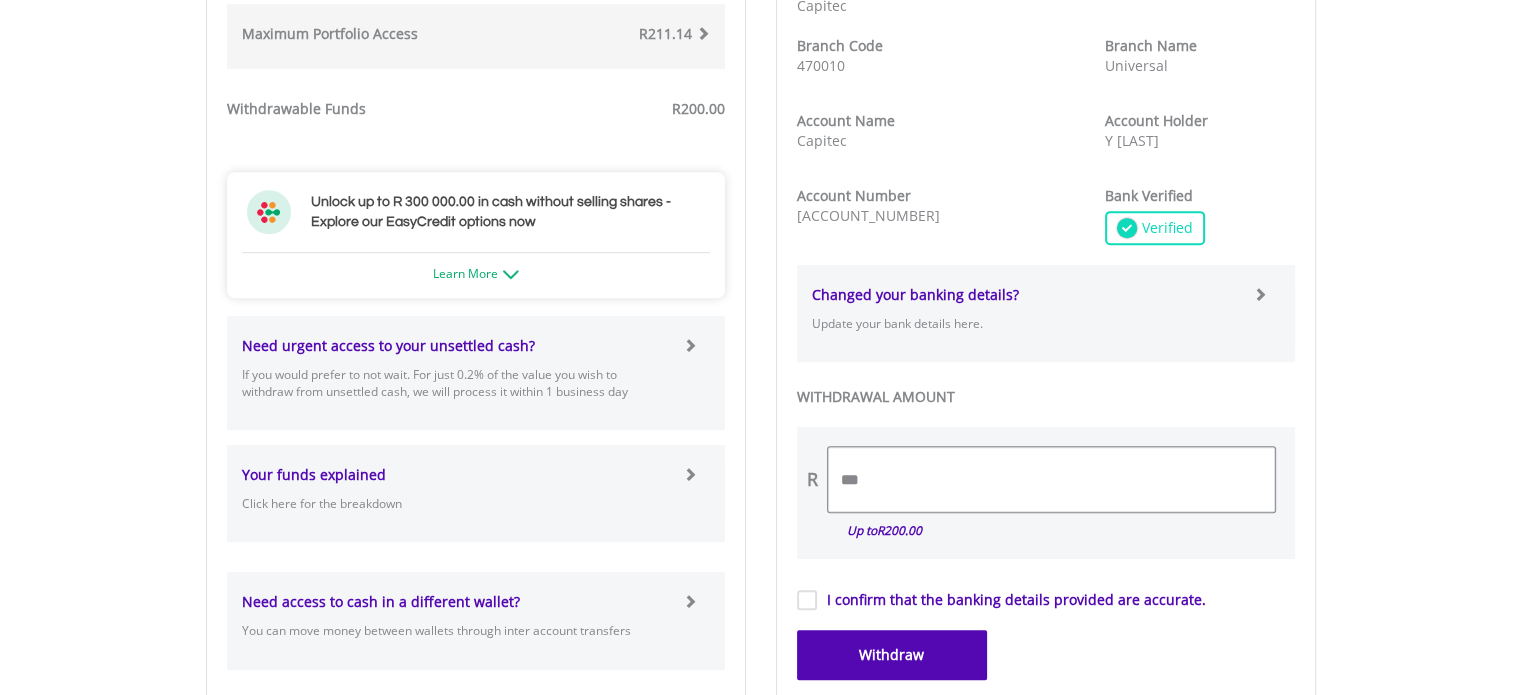type on "***" 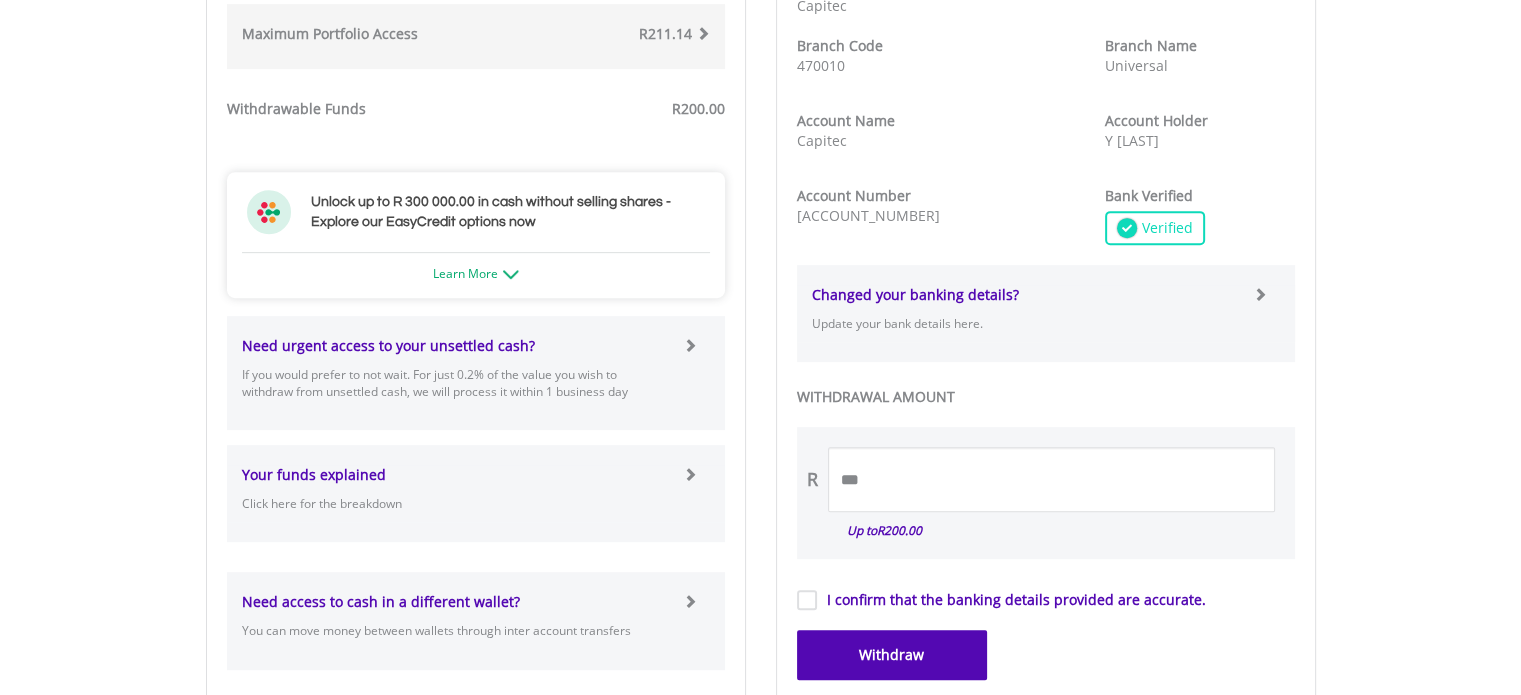 click on "I confirm that the banking details provided are accurate." at bounding box center [1011, 600] 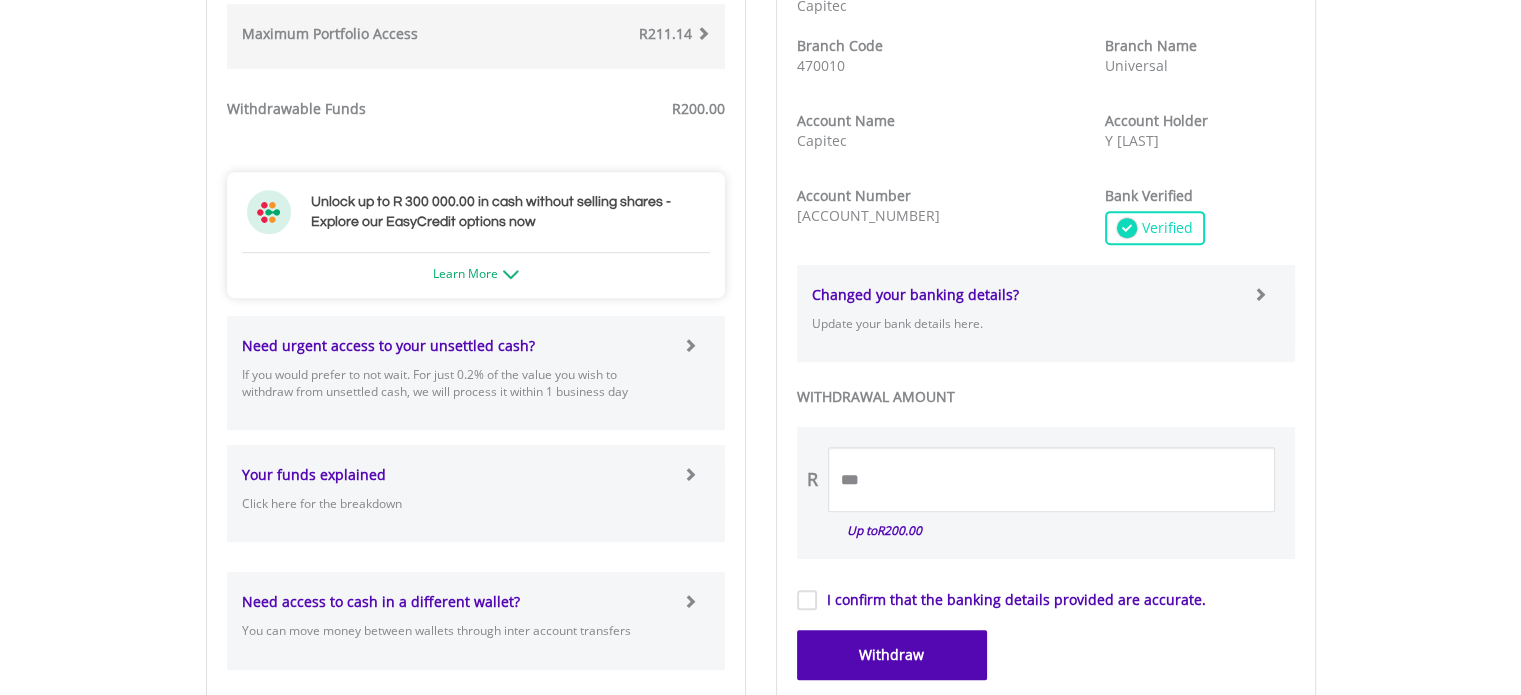 click on "Withdraw" at bounding box center [892, 655] 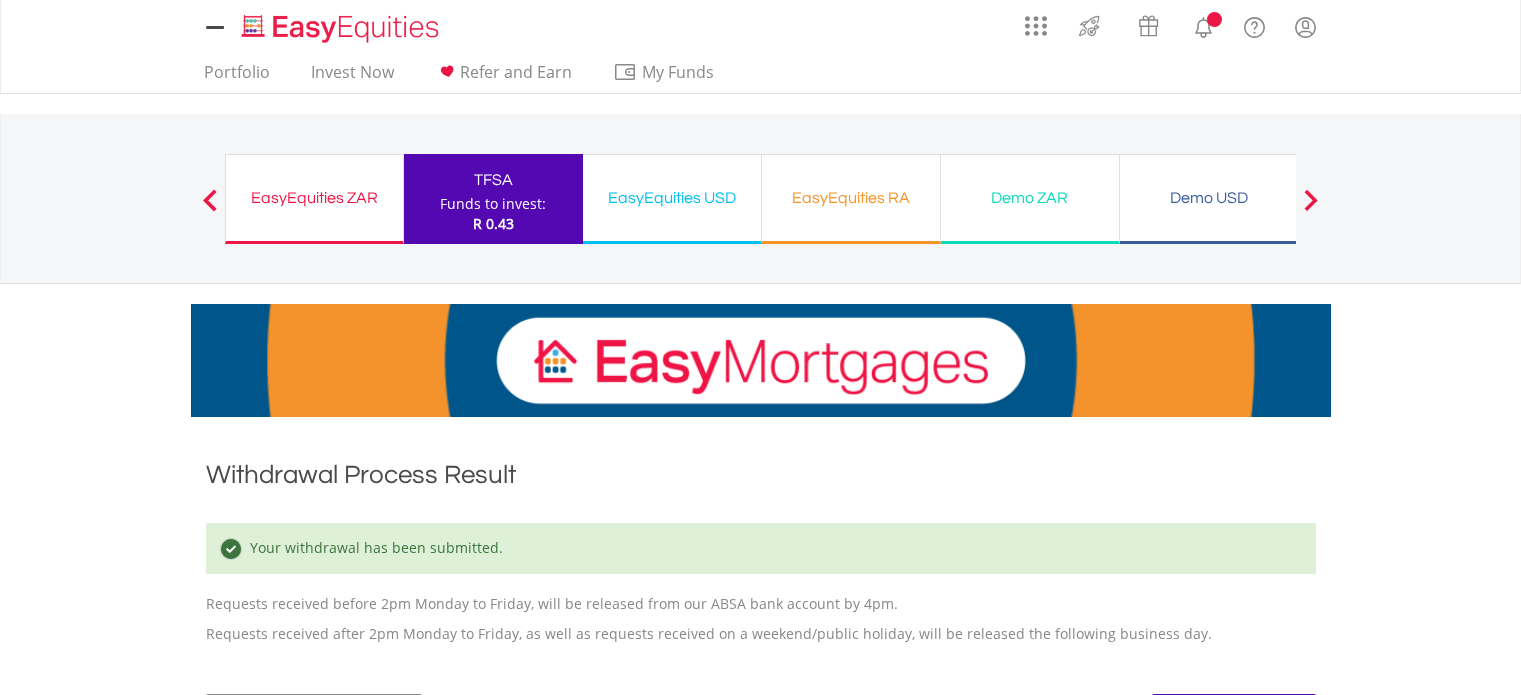 scroll, scrollTop: 0, scrollLeft: 0, axis: both 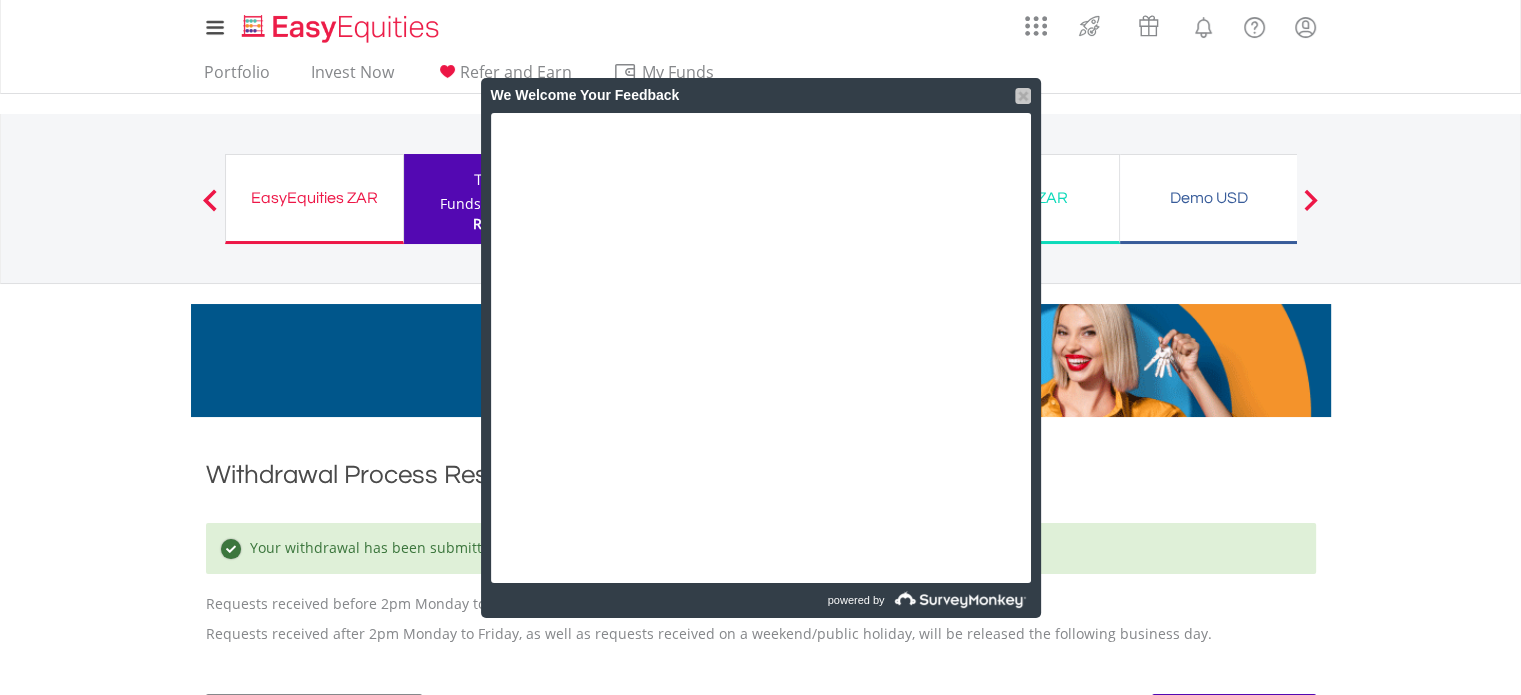 click at bounding box center [1023, 96] 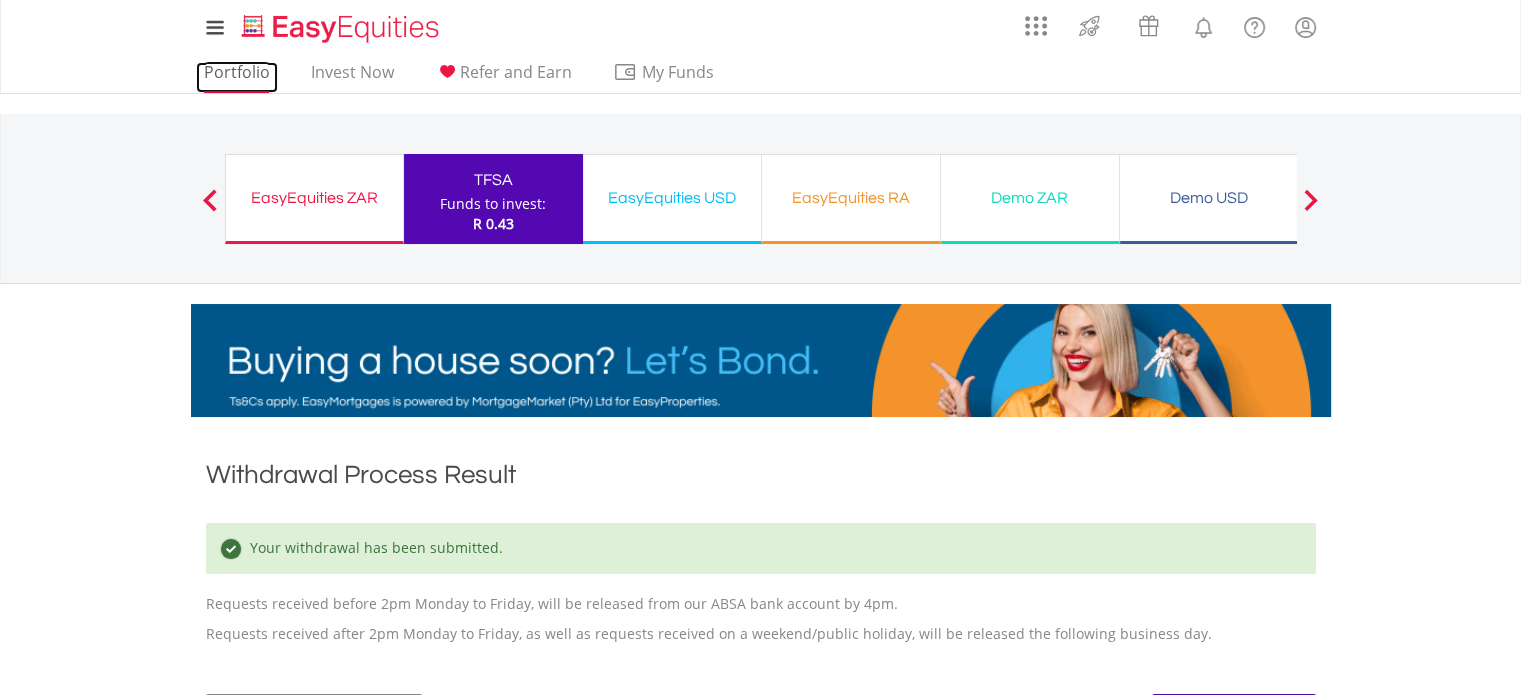 click on "Portfolio" at bounding box center (237, 77) 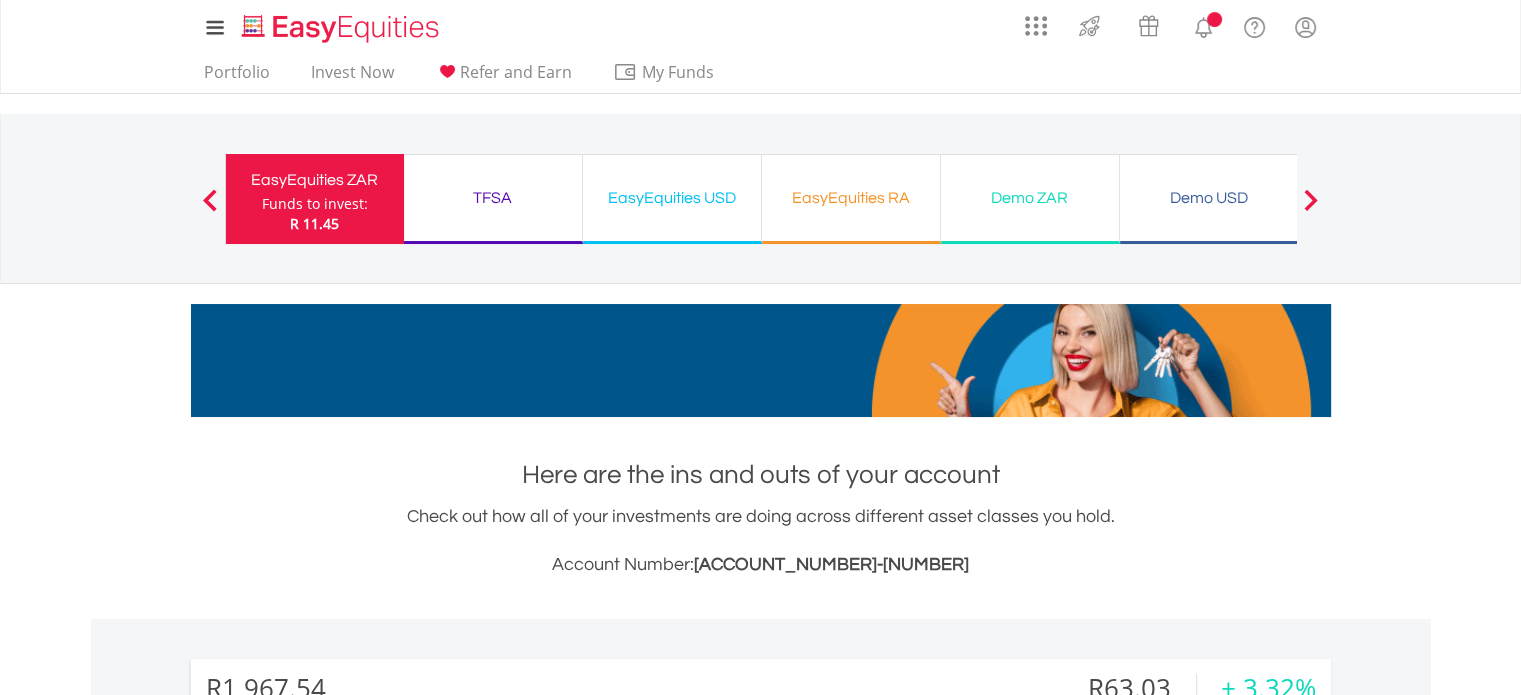 scroll, scrollTop: 40, scrollLeft: 0, axis: vertical 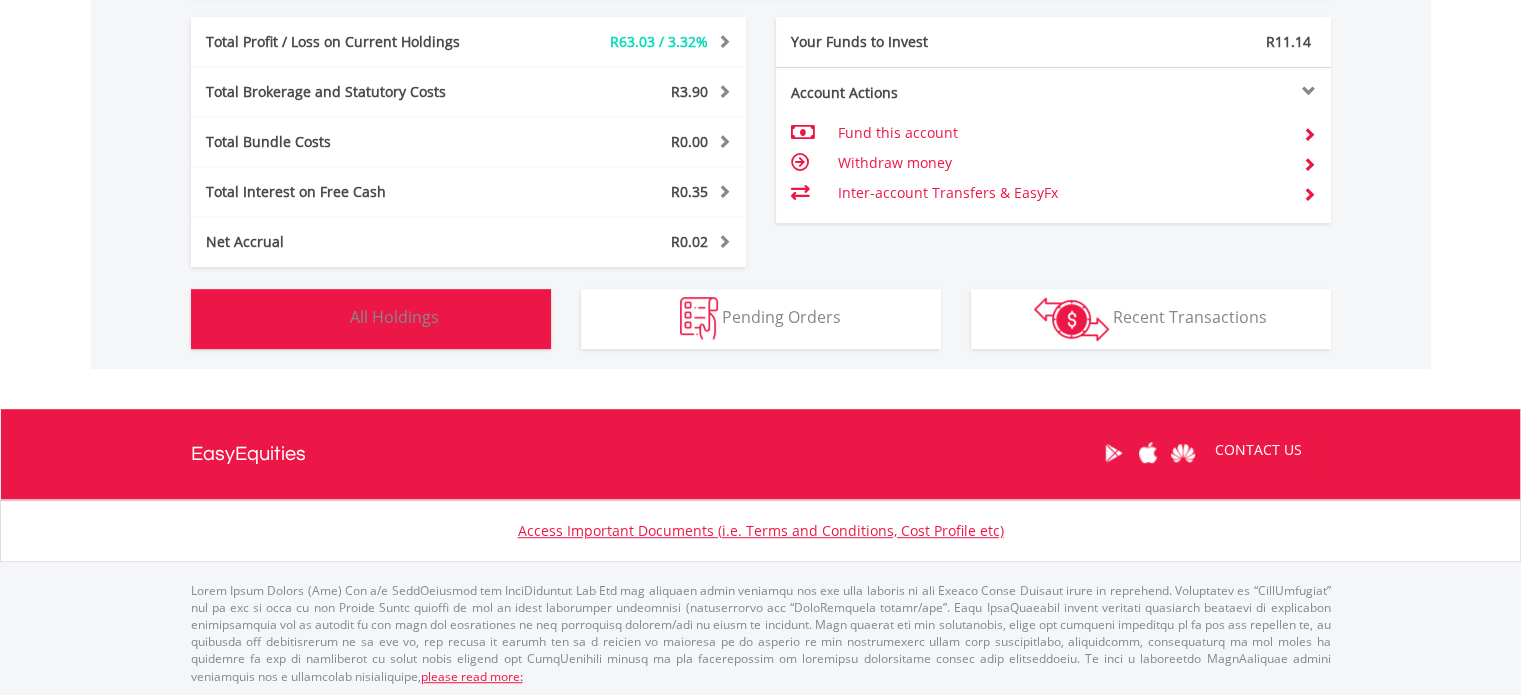 click on "Holdings
All Holdings" at bounding box center [371, 319] 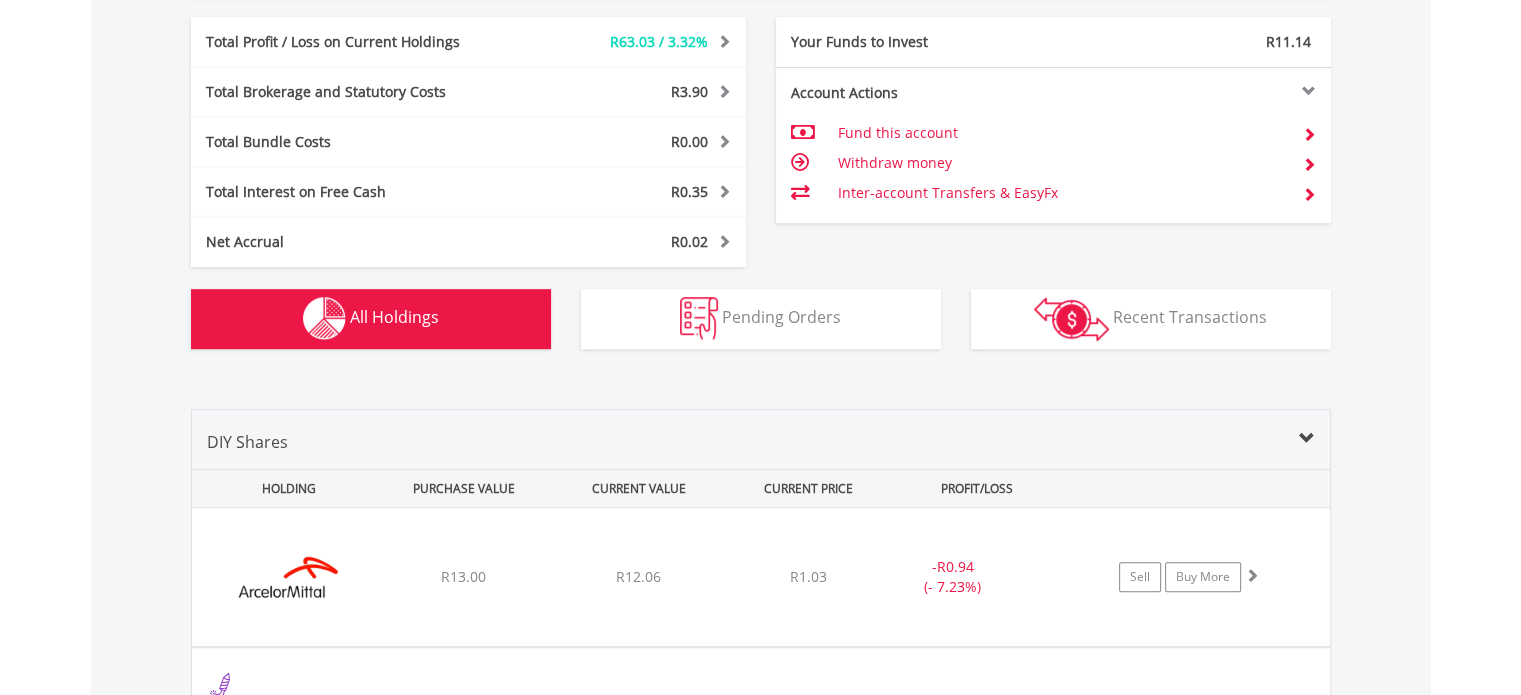 scroll, scrollTop: 1441, scrollLeft: 0, axis: vertical 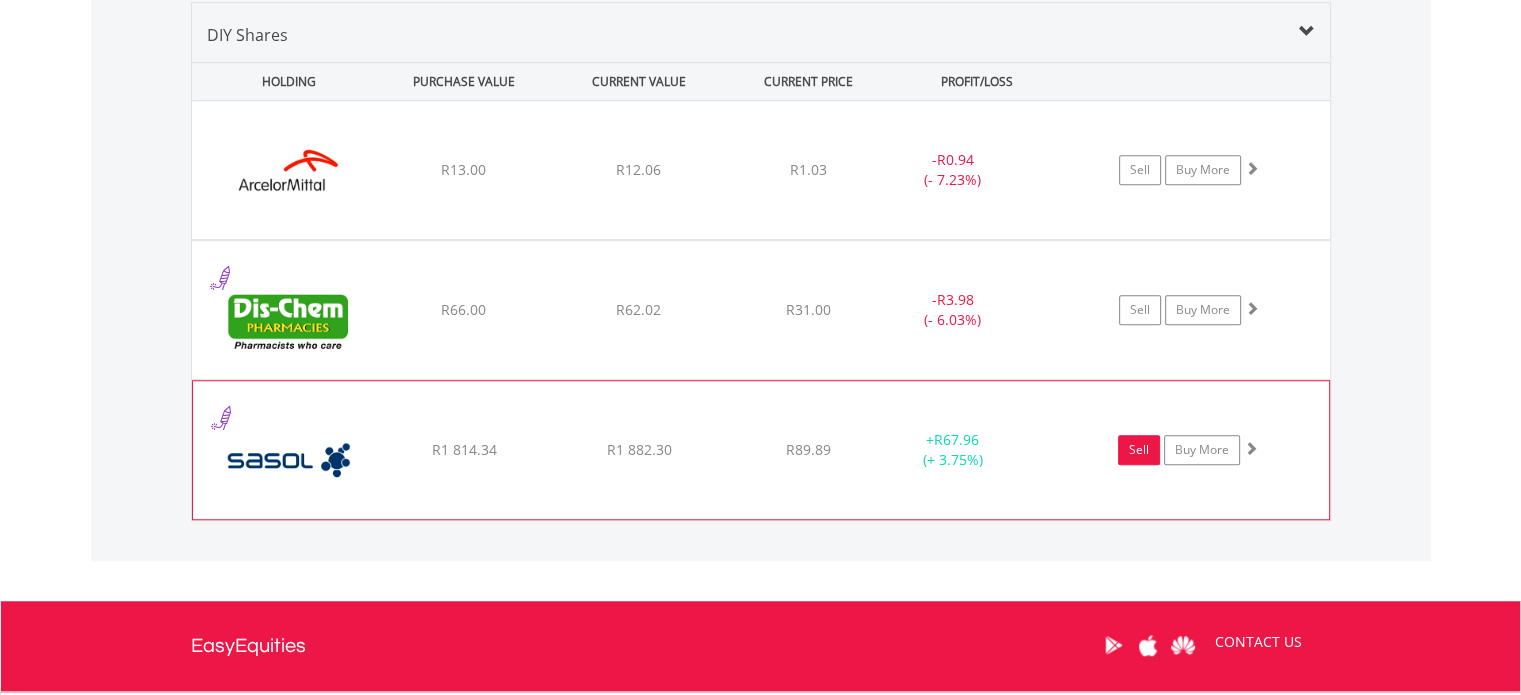 click on "Sell" at bounding box center [1139, 450] 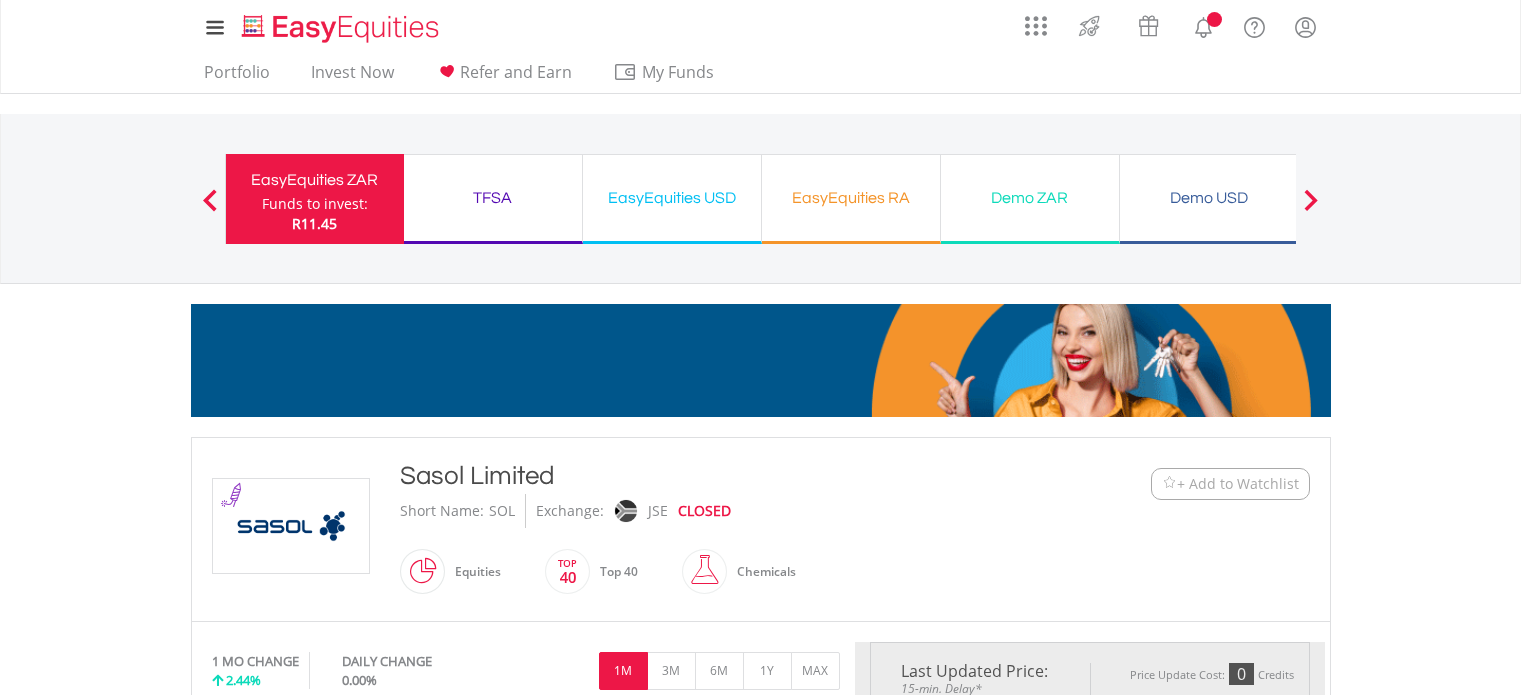 scroll, scrollTop: 0, scrollLeft: 0, axis: both 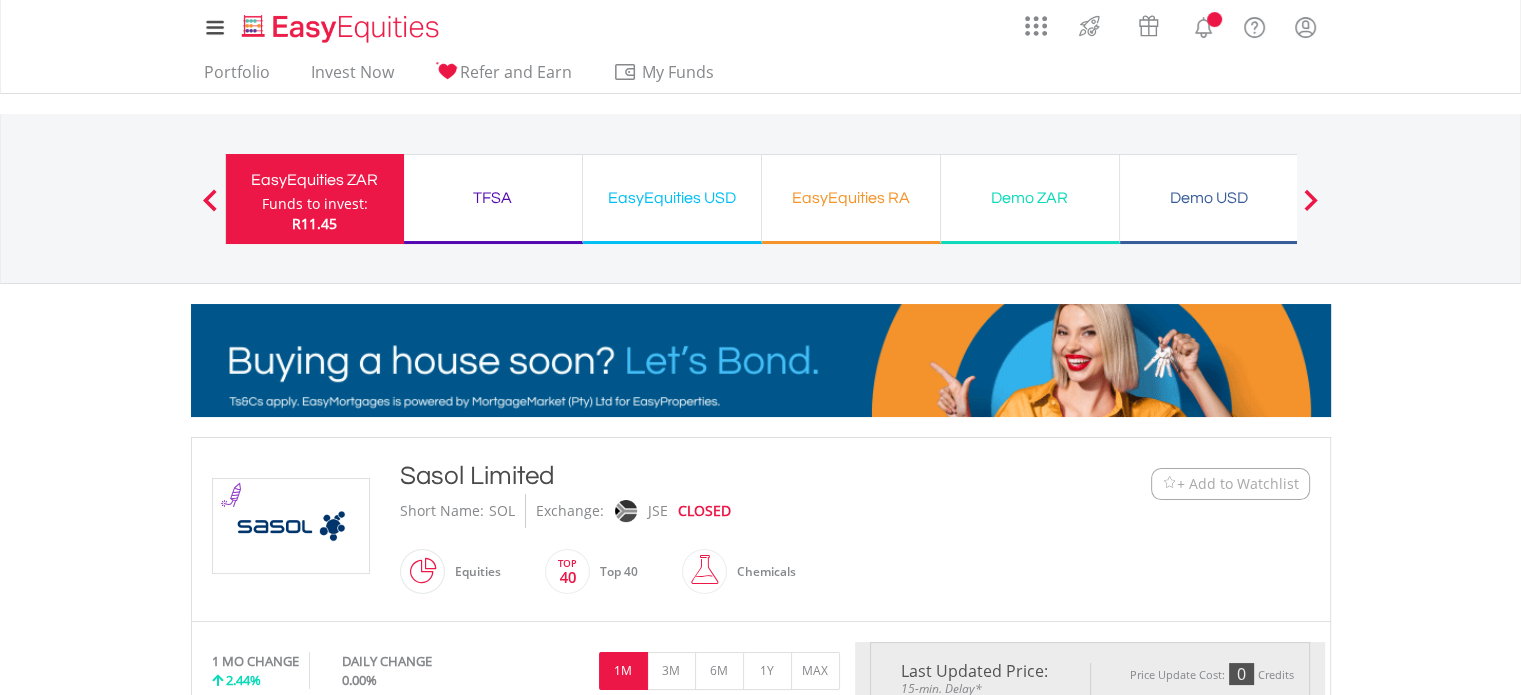type on "*******" 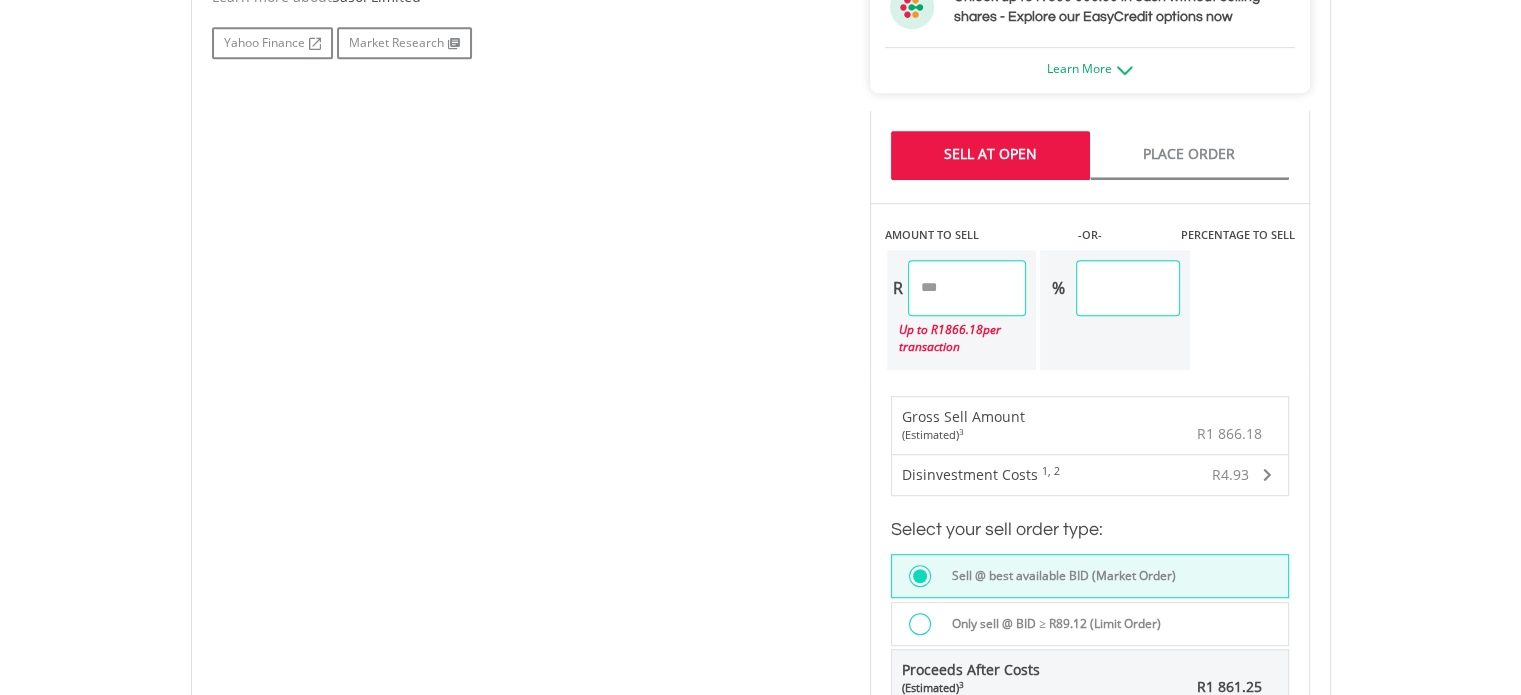 scroll, scrollTop: 1120, scrollLeft: 0, axis: vertical 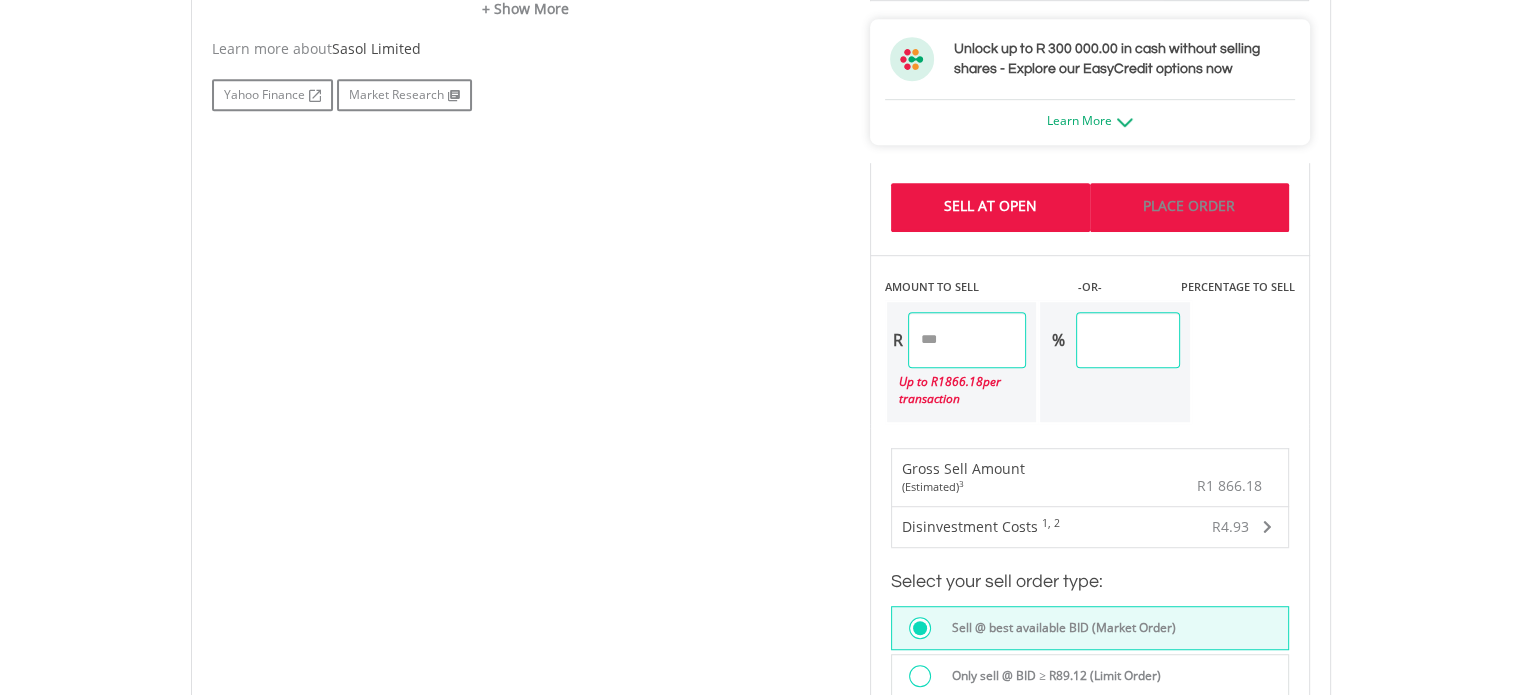 click on "Place Order" at bounding box center (1189, 207) 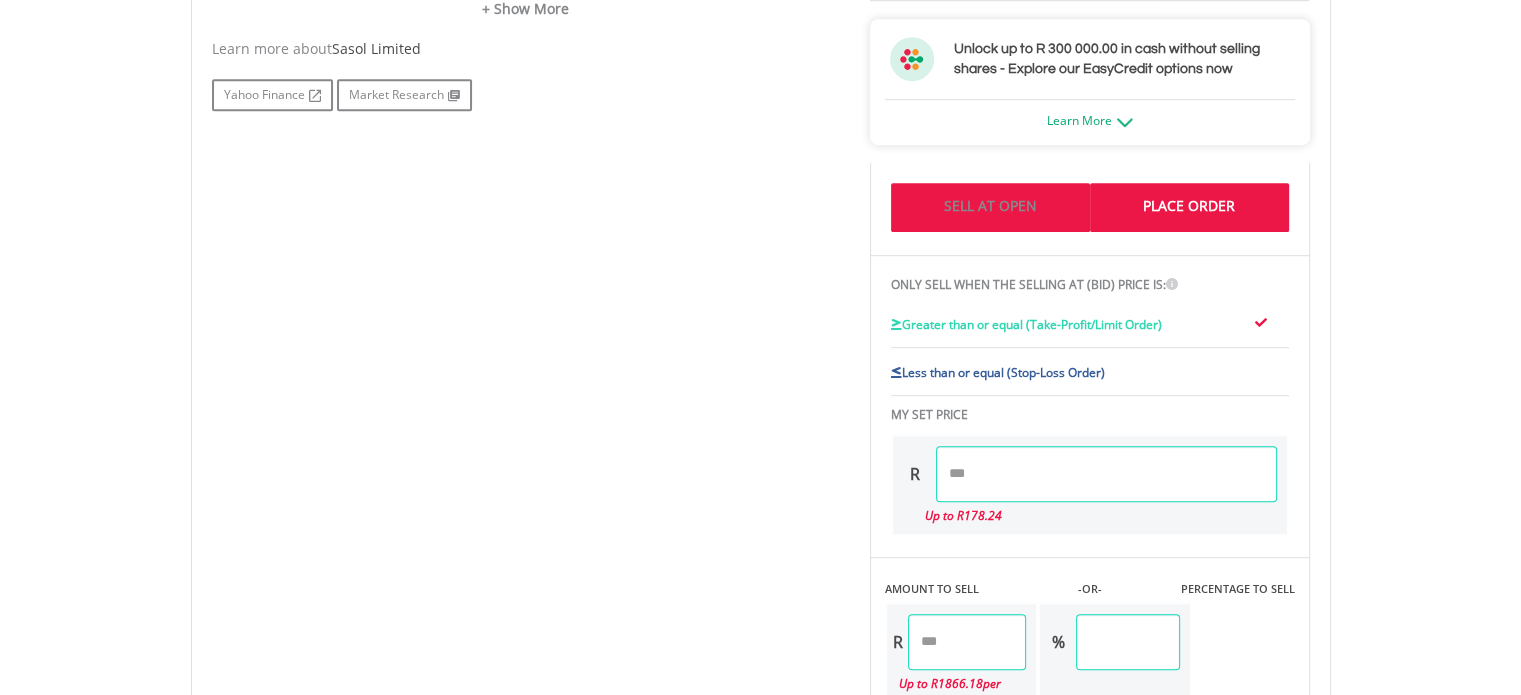 click on "Sell At Open" at bounding box center [990, 207] 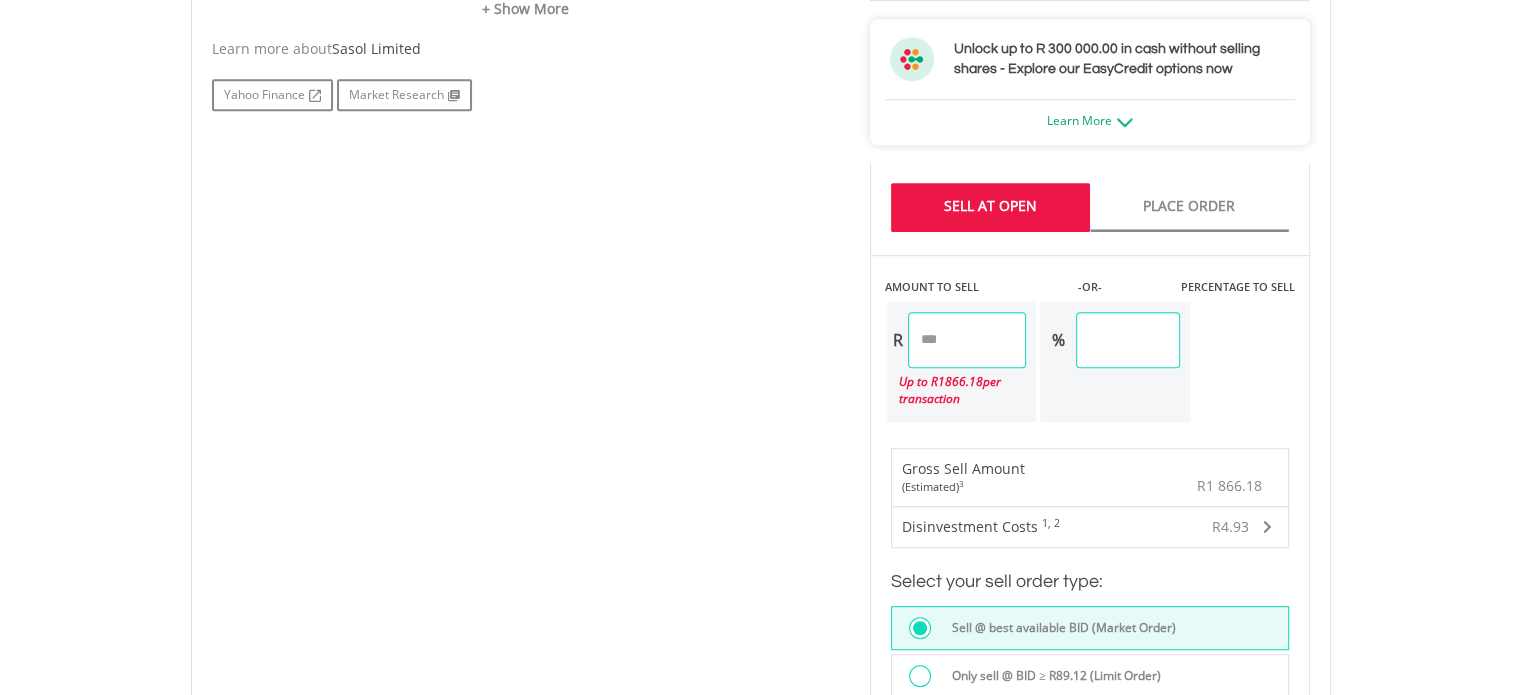click on "*******" at bounding box center (967, 340) 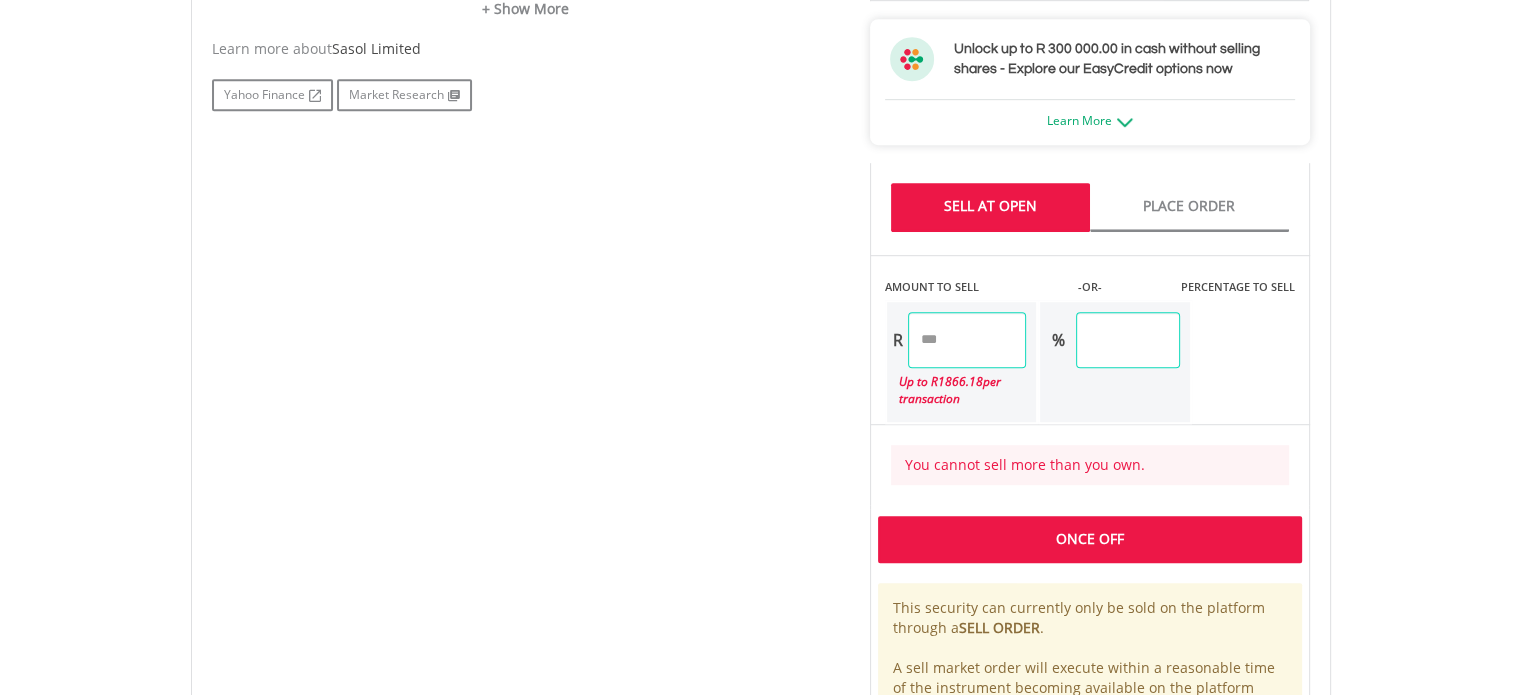 click on "No chart available.
1 MO CHANGE
2.44%
DAILY CHANGE
0.00%
1M
3M
6M
1Y
MAX
Chart 7 Jul ​" at bounding box center (761, 161) 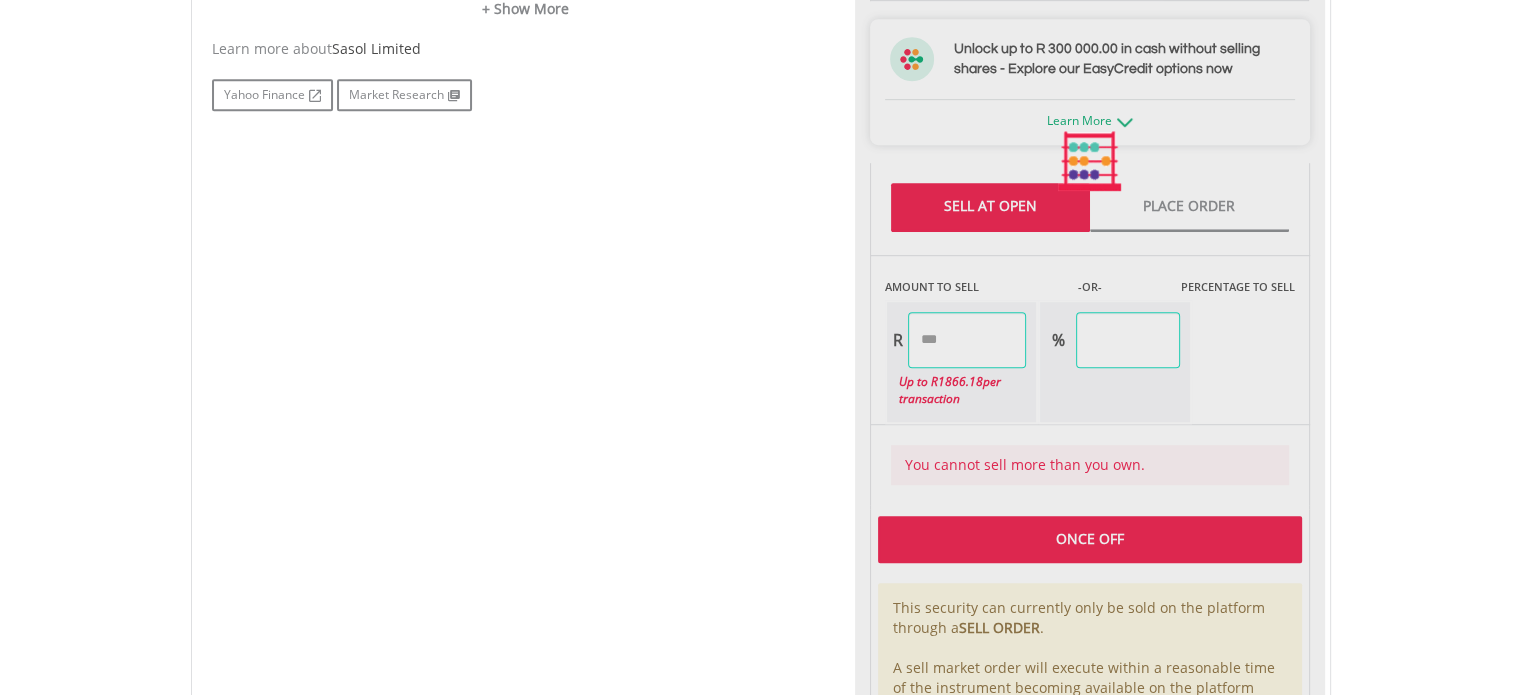 type on "*******" 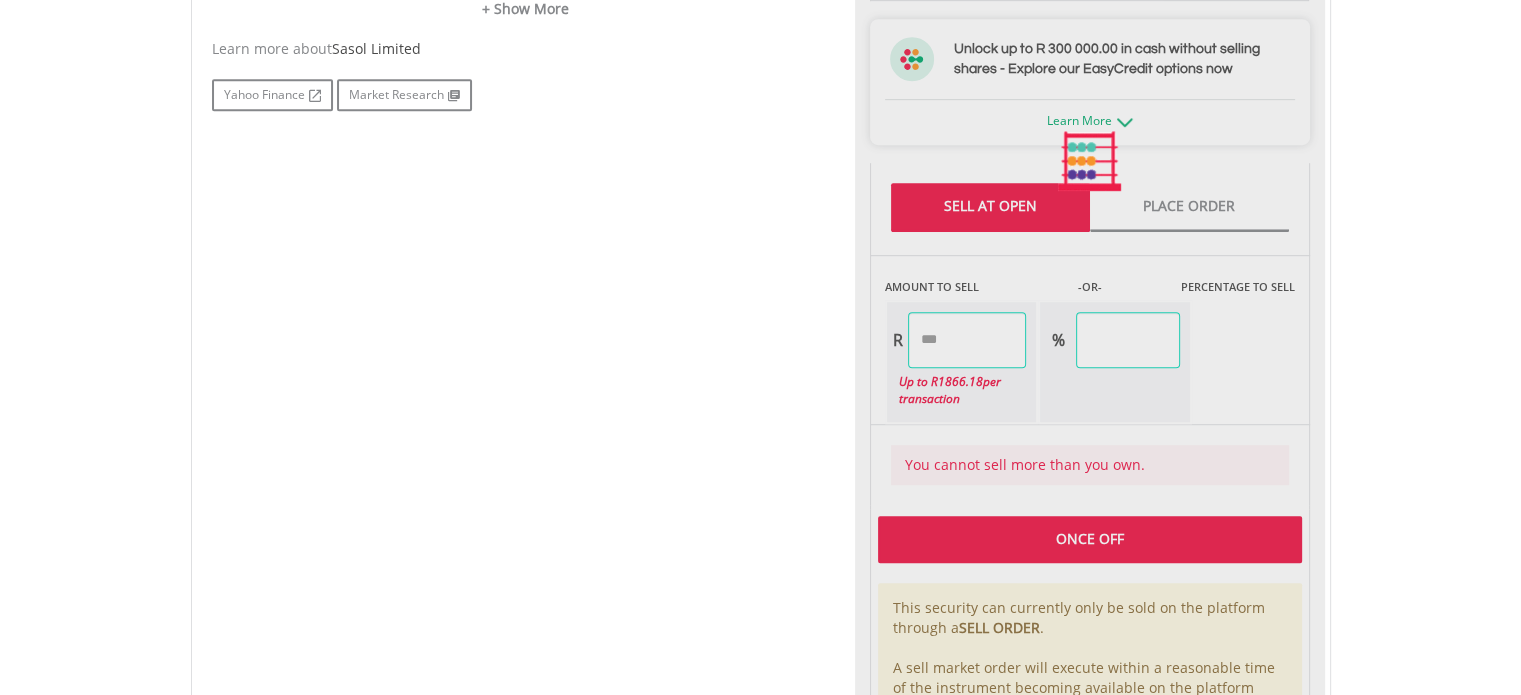 type on "******" 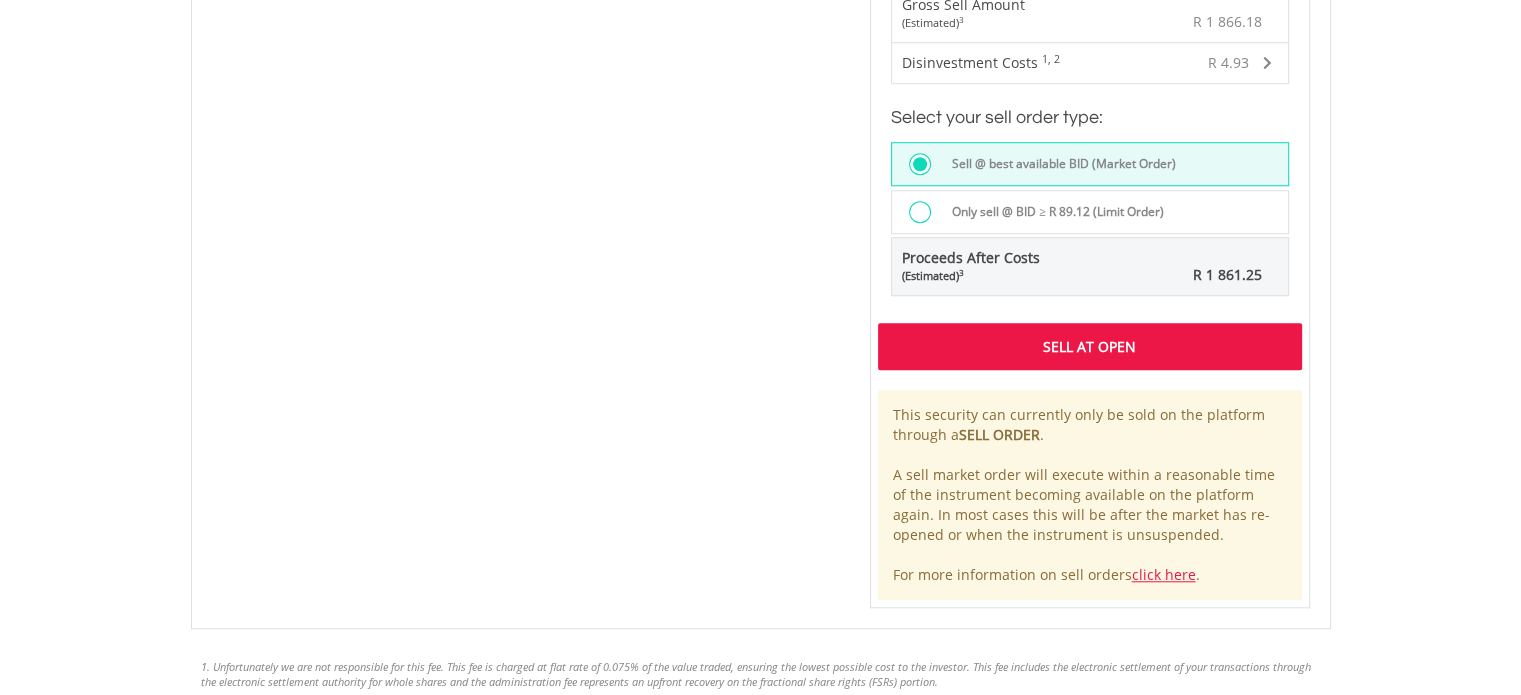 scroll, scrollTop: 1640, scrollLeft: 0, axis: vertical 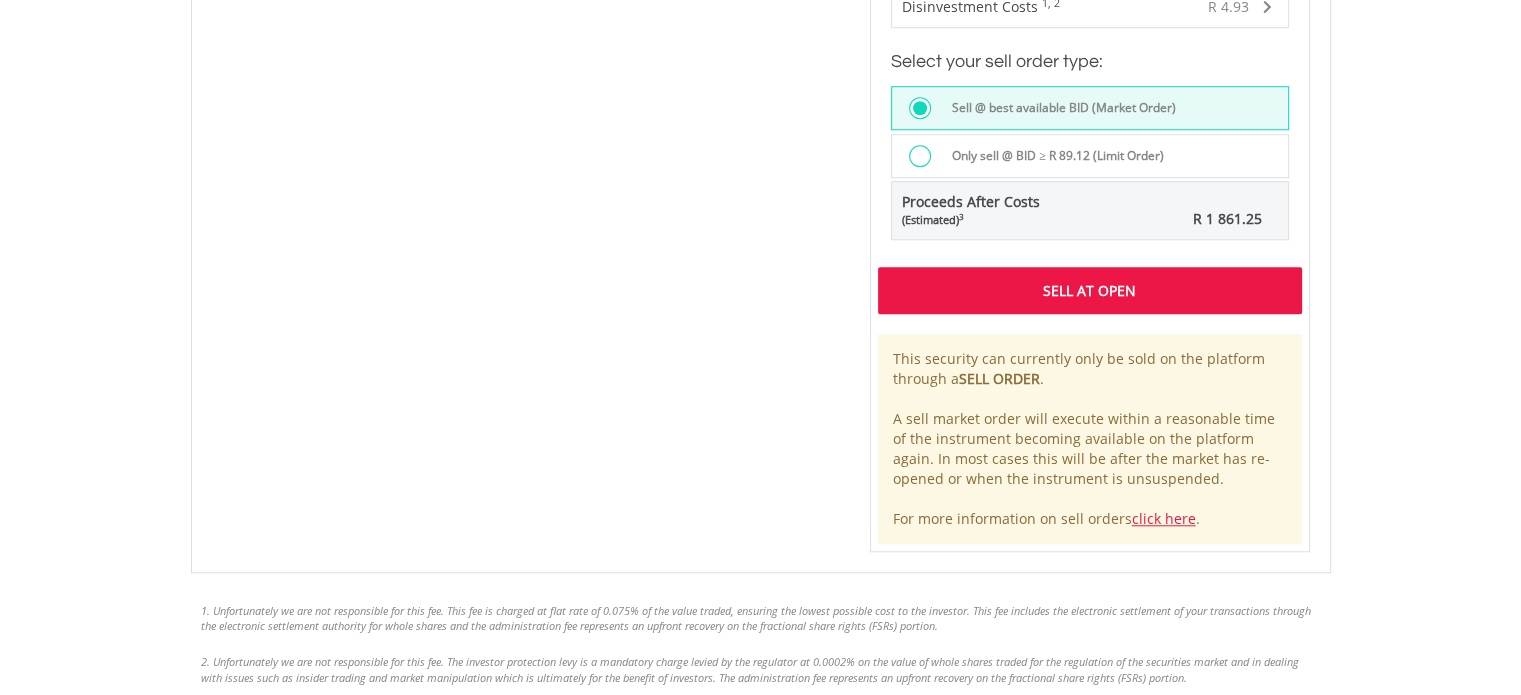 click on "Sell At Open" at bounding box center (1090, 290) 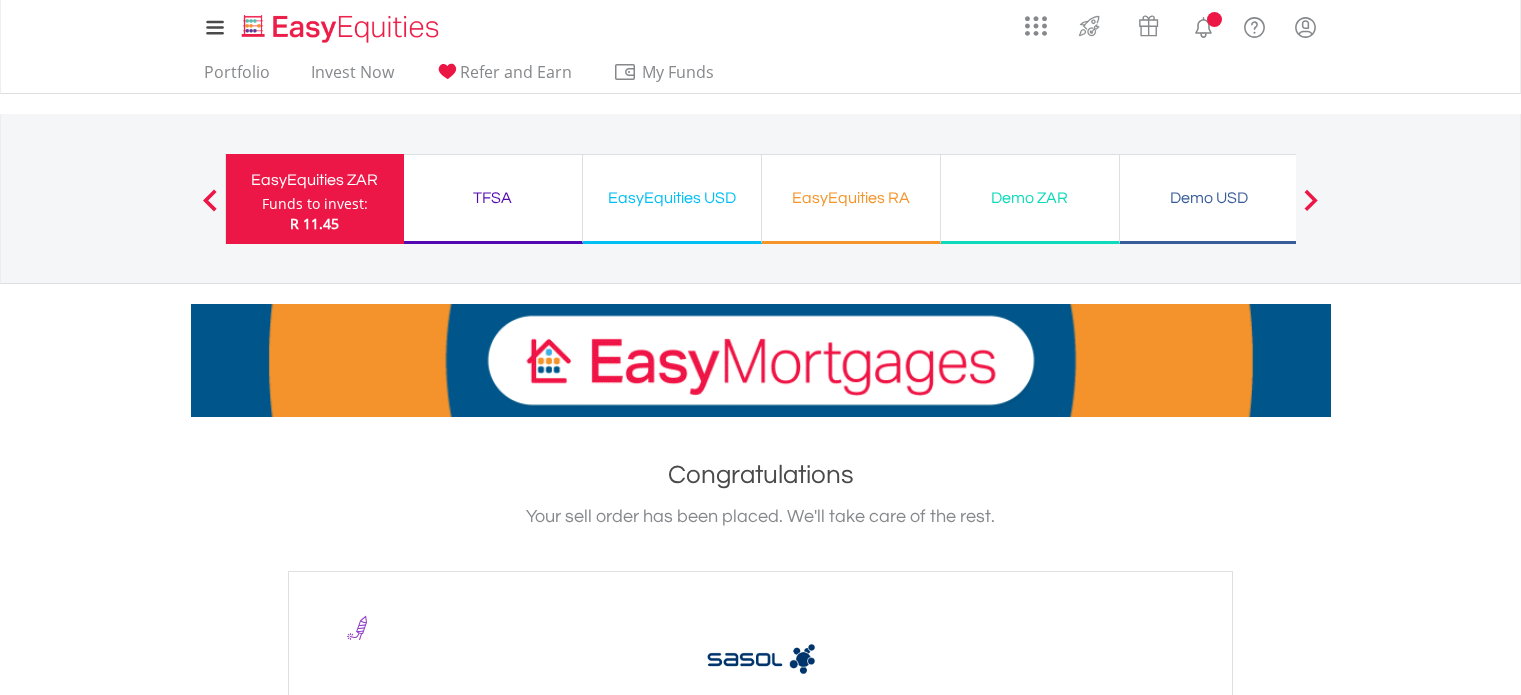 scroll, scrollTop: 0, scrollLeft: 0, axis: both 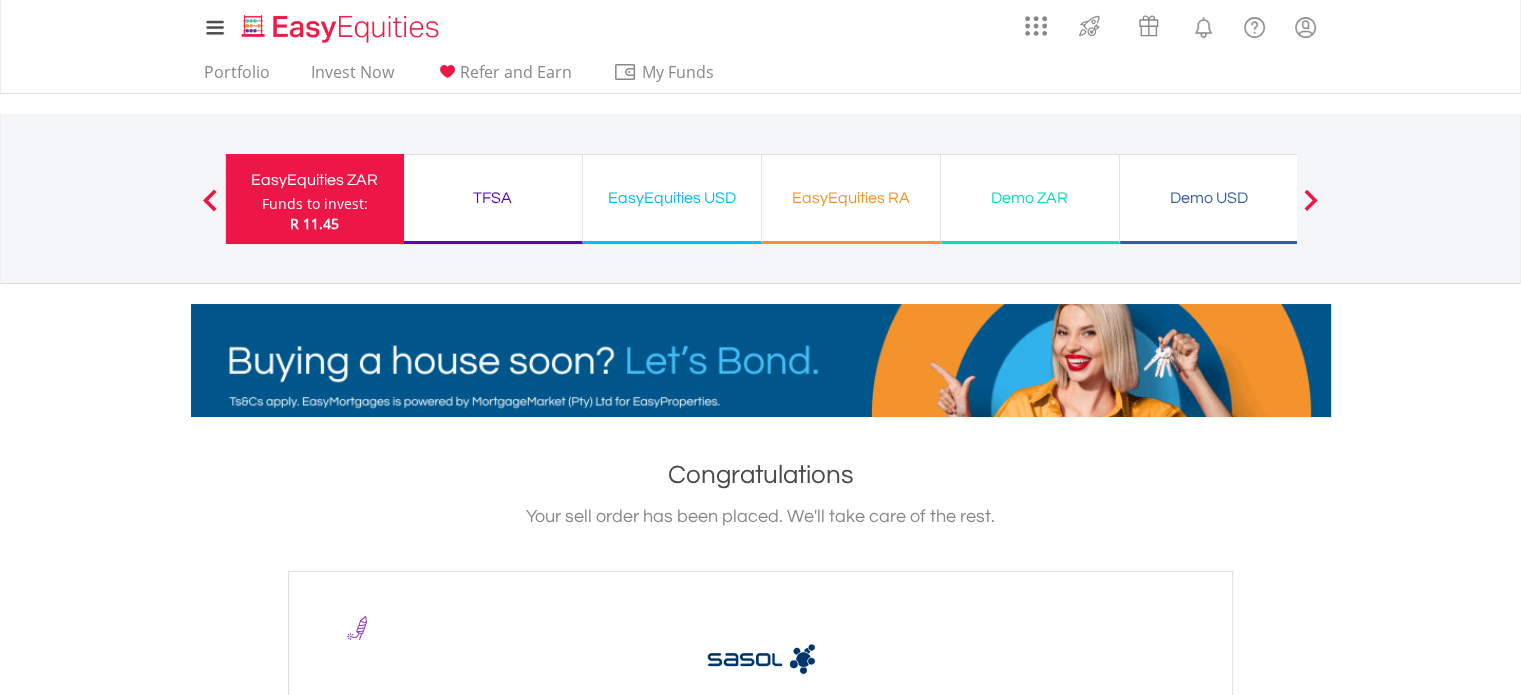 click on "EasyEquities ZAR" at bounding box center (315, 180) 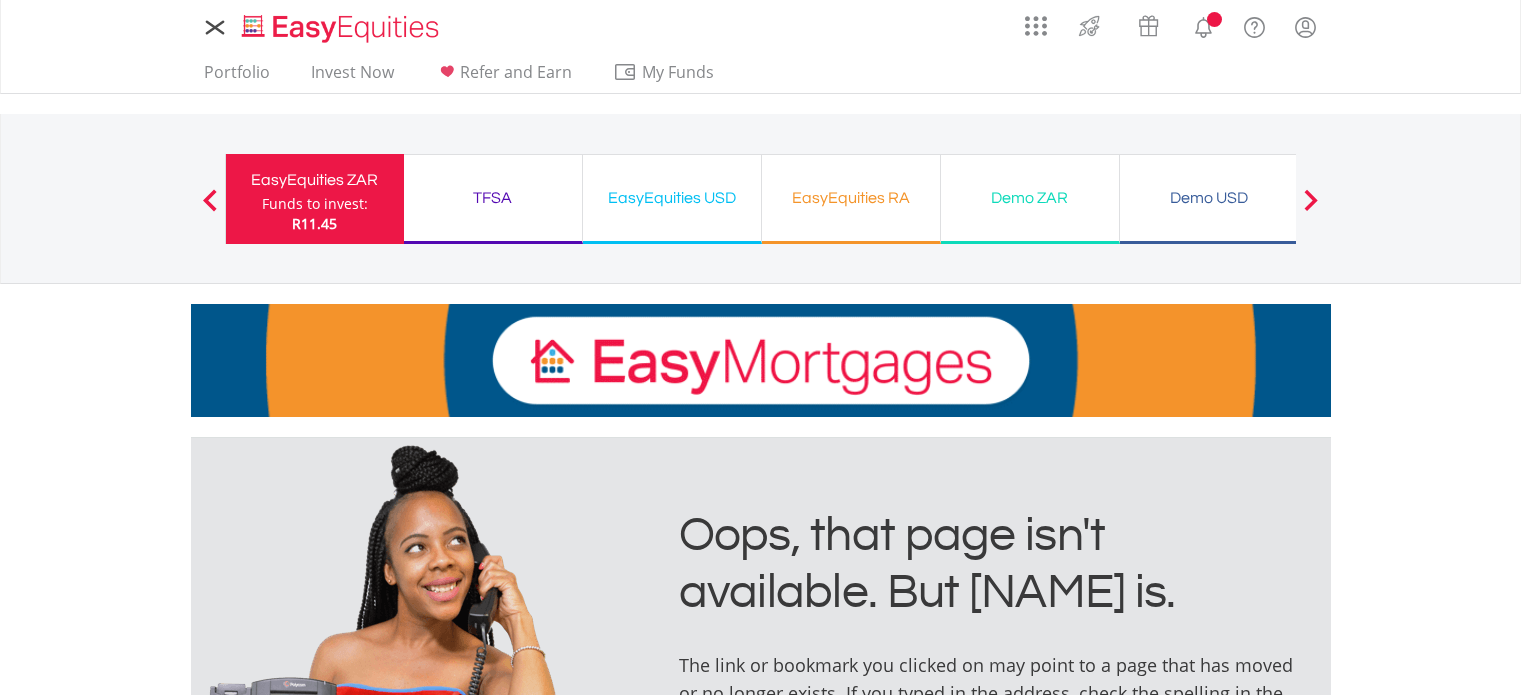 scroll, scrollTop: 0, scrollLeft: 0, axis: both 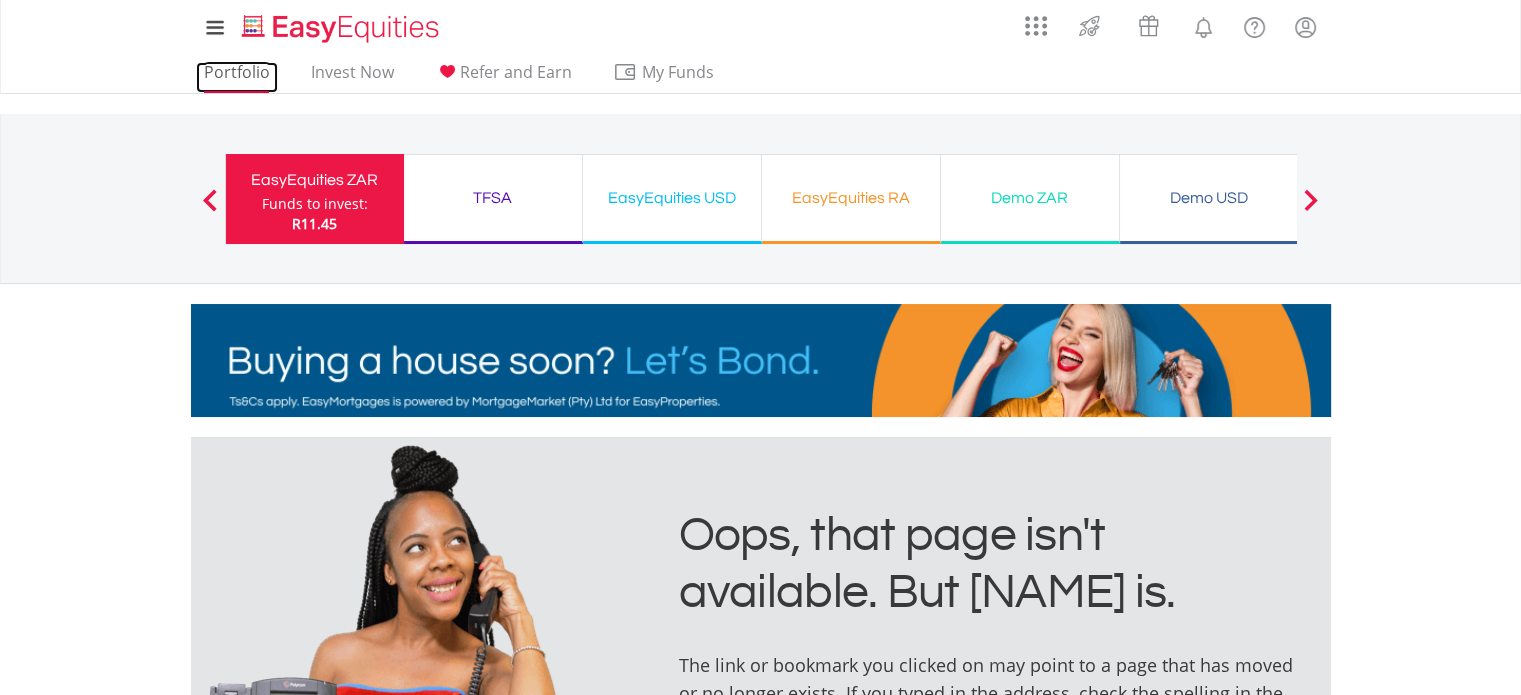 click on "Portfolio" at bounding box center [237, 77] 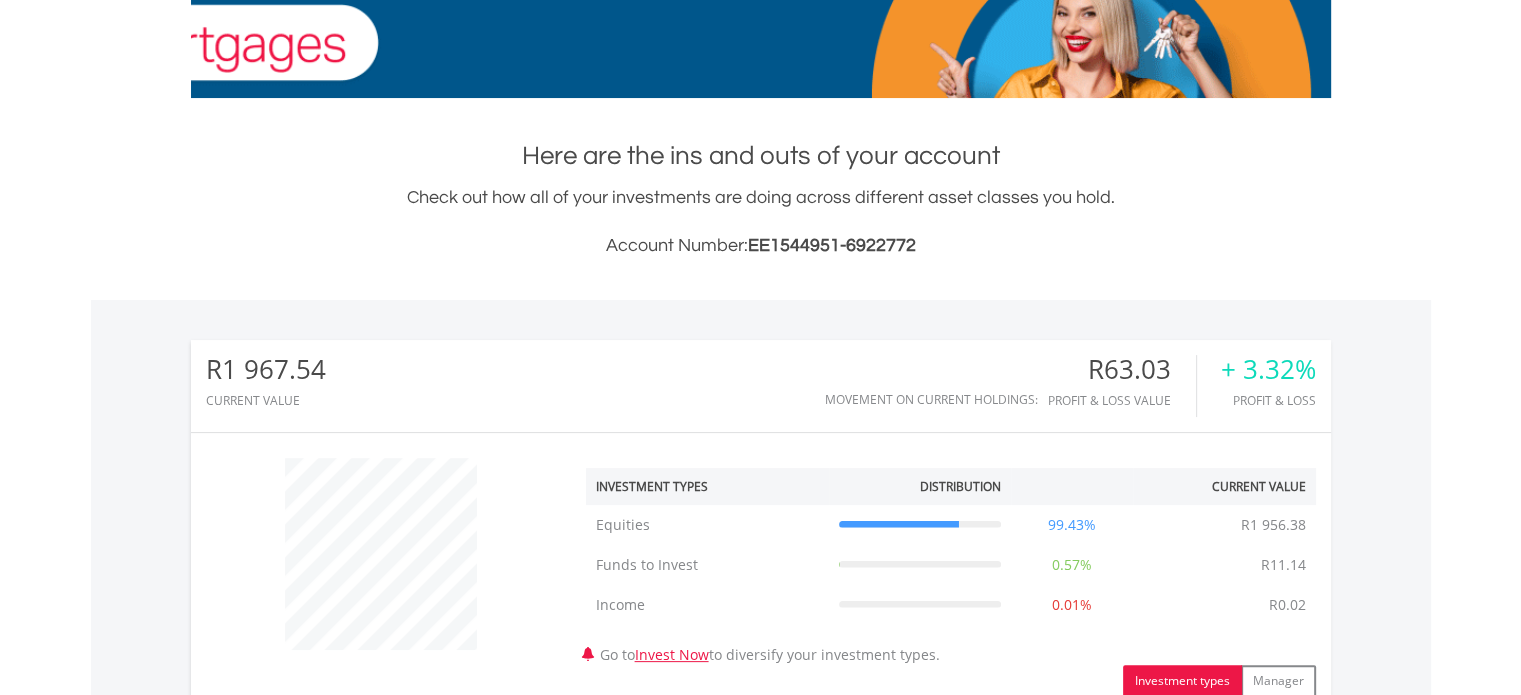 scroll, scrollTop: 437, scrollLeft: 0, axis: vertical 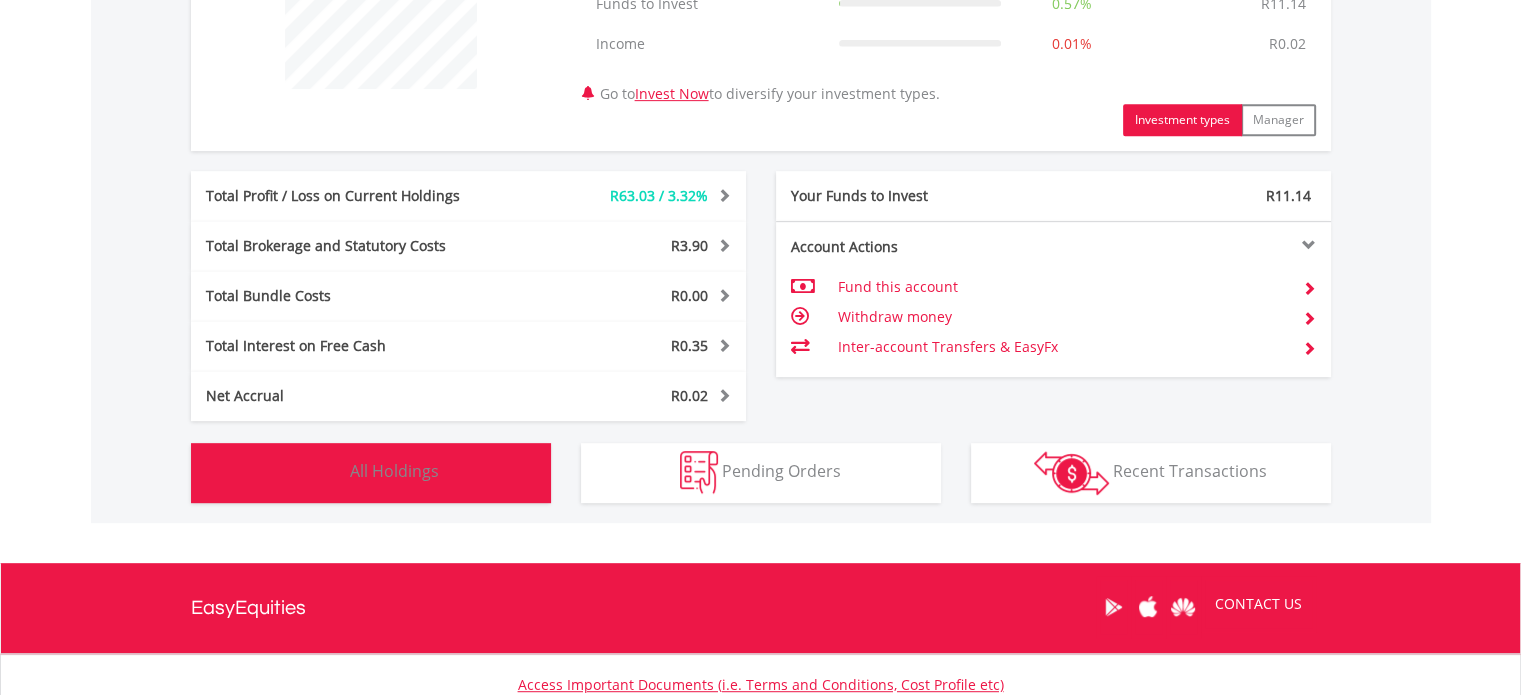 click on "Holdings
All Holdings" at bounding box center [371, 473] 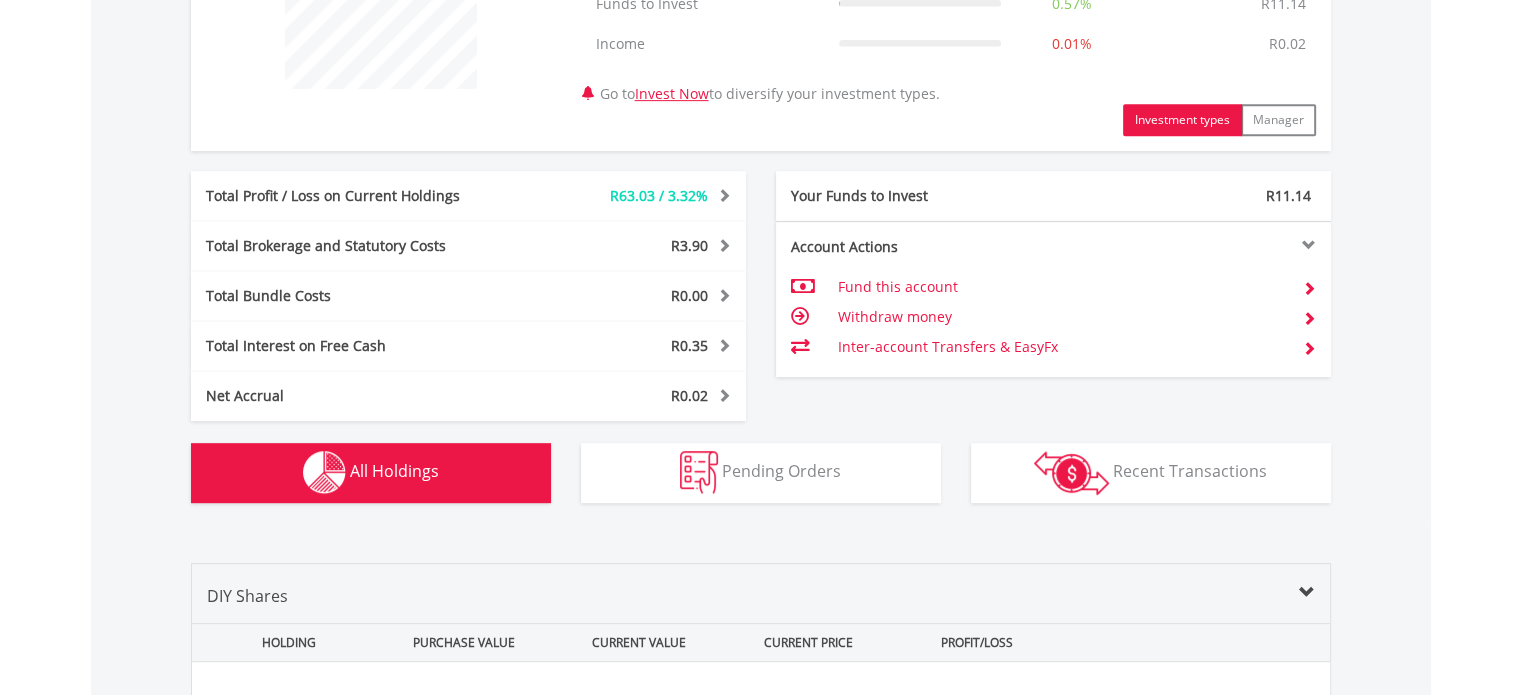 scroll, scrollTop: 1441, scrollLeft: 0, axis: vertical 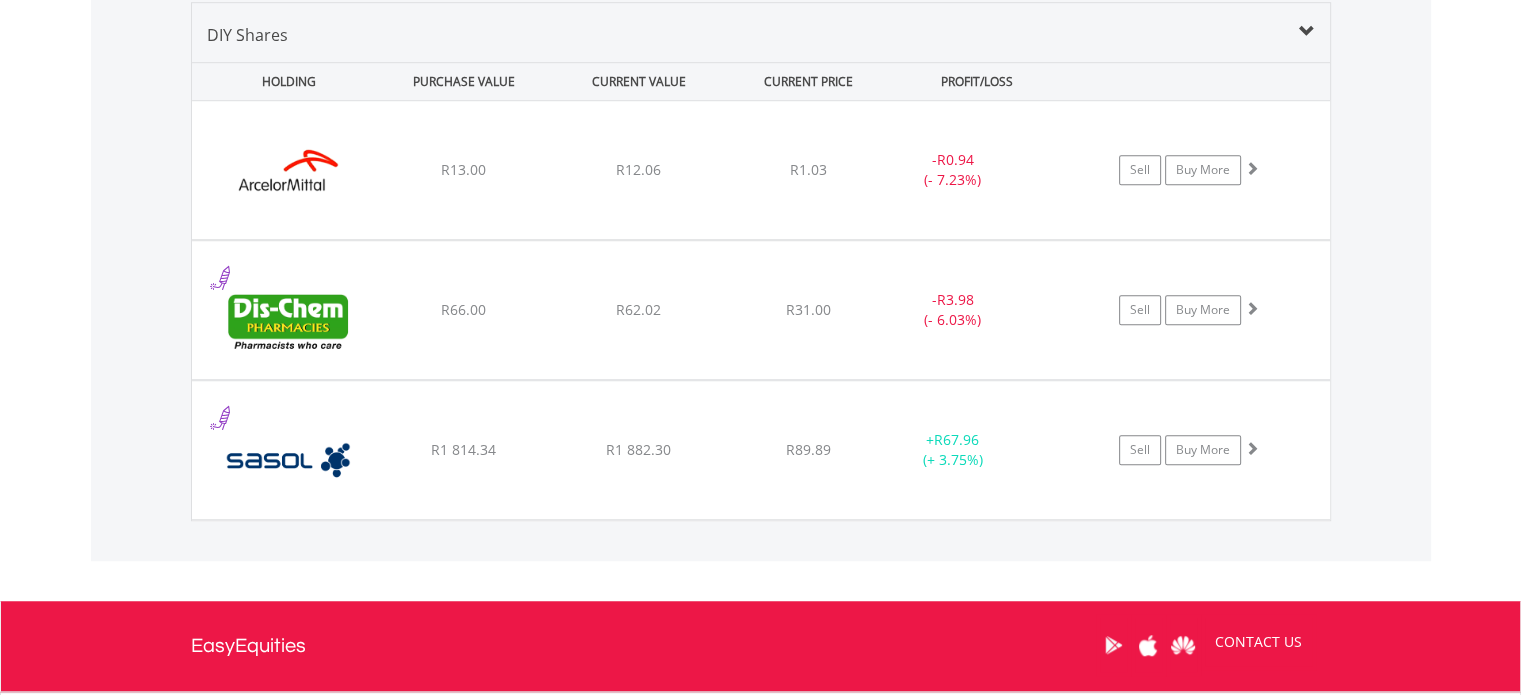 click on "Value View
Share View
DIY Shares
HOLDING
PURCHASE VALUE
CURRENT VALUE
CURRENT PRICE
PROFIT/LOSS
﻿
ArcelorMittal SA Limited
R13.00
R12.06
R1.03
-  R0.94 (- 7.23%)
Sell
Buy More" at bounding box center (761, 261) 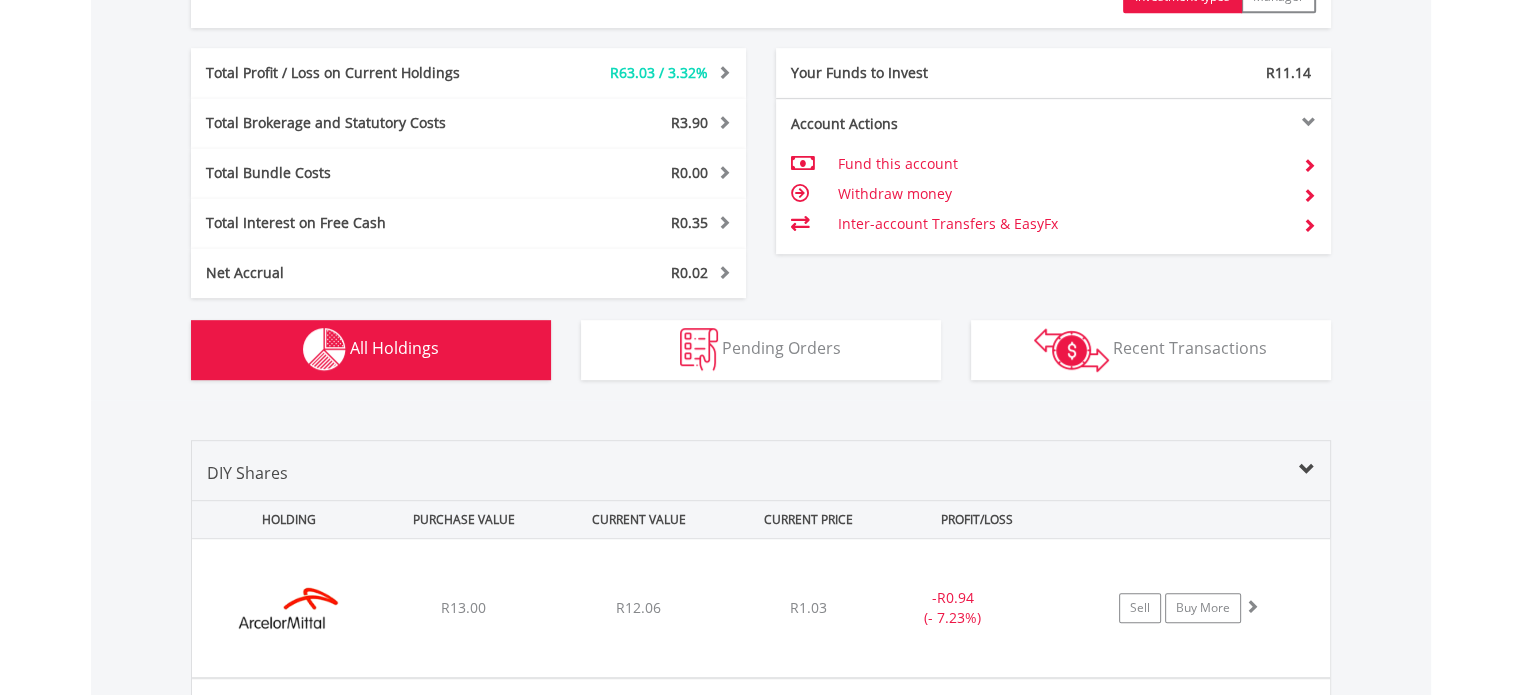 scroll, scrollTop: 1001, scrollLeft: 0, axis: vertical 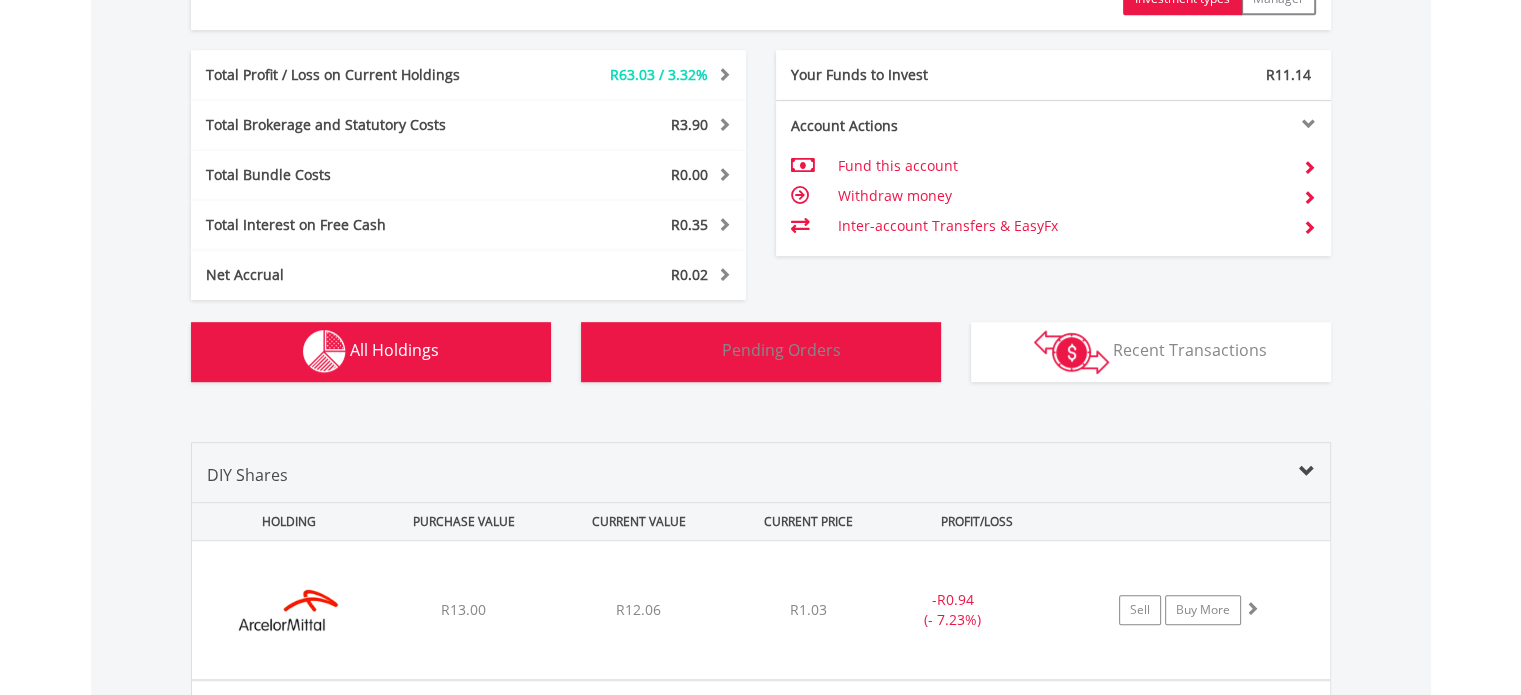 click on "Pending Orders" at bounding box center (781, 350) 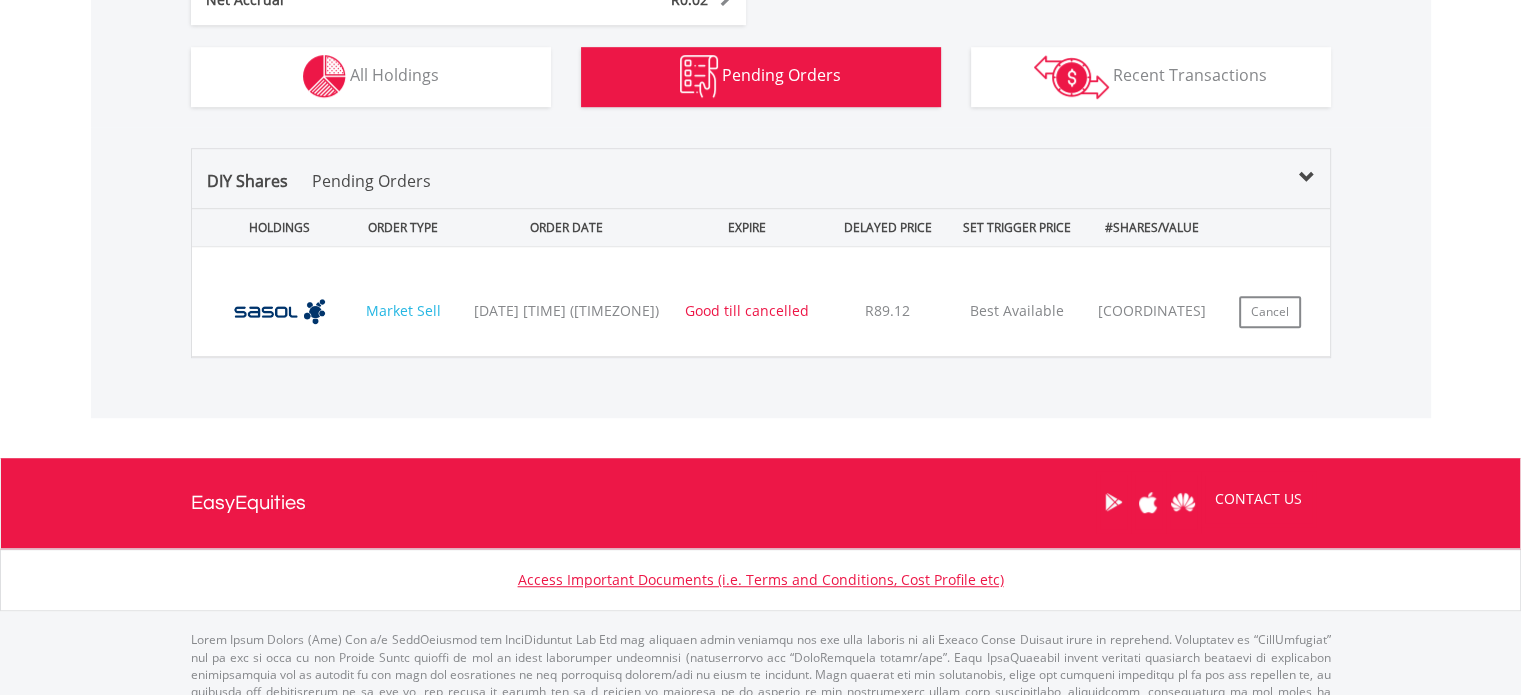 scroll, scrollTop: 1324, scrollLeft: 0, axis: vertical 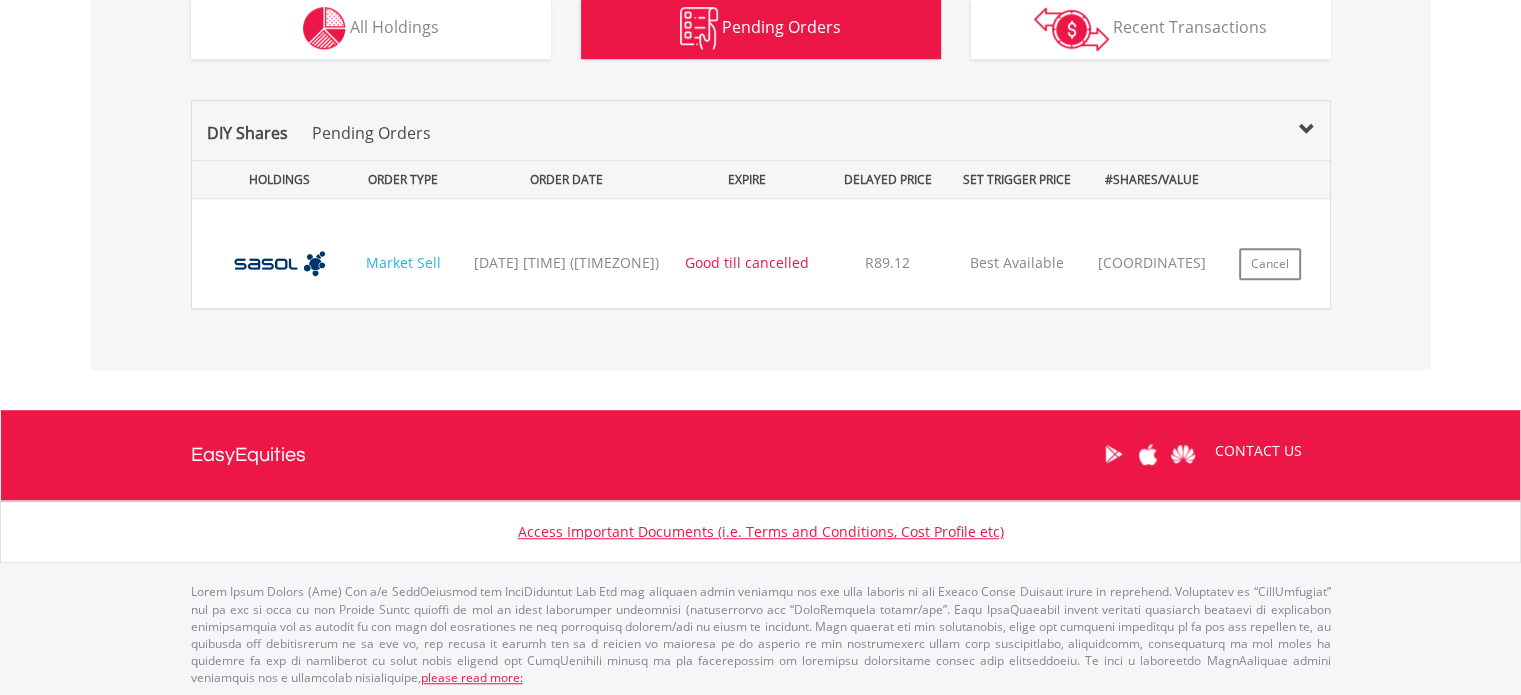 type 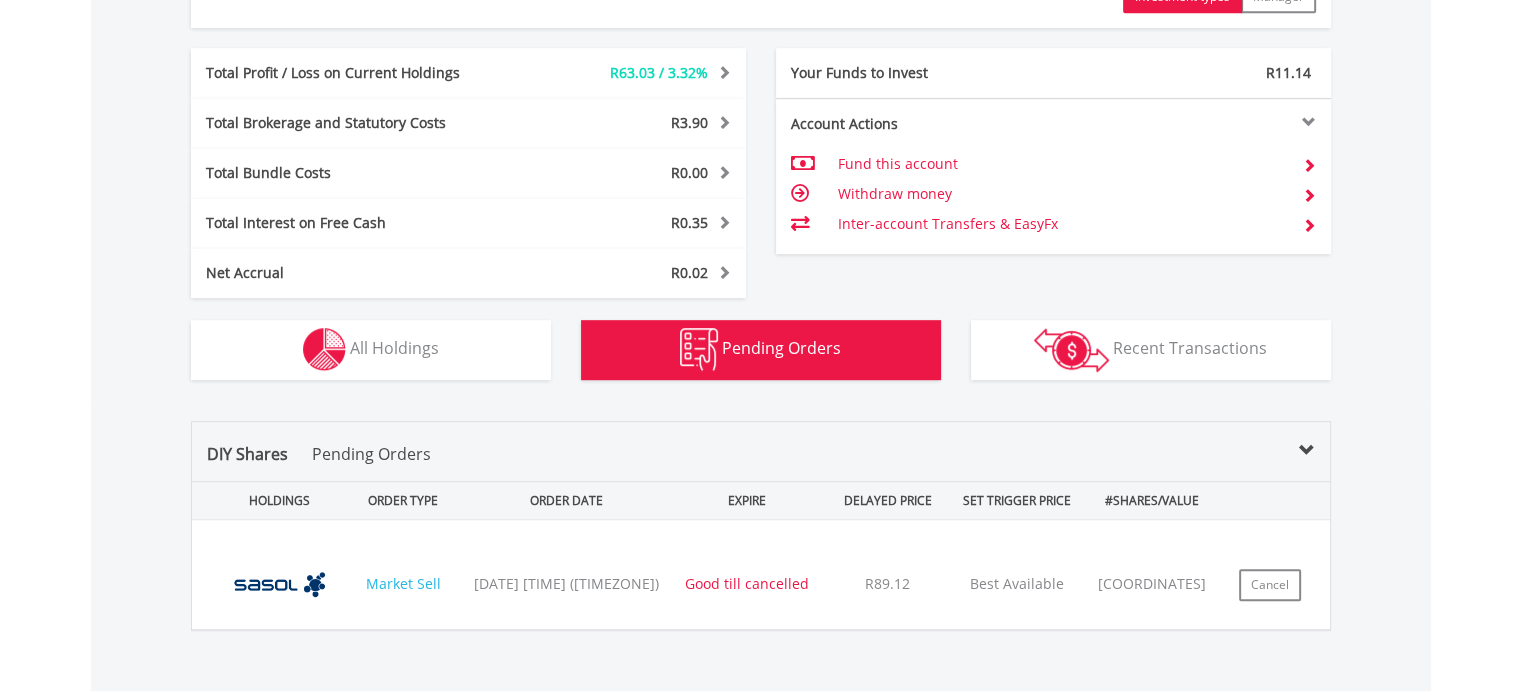 scroll, scrollTop: 1004, scrollLeft: 0, axis: vertical 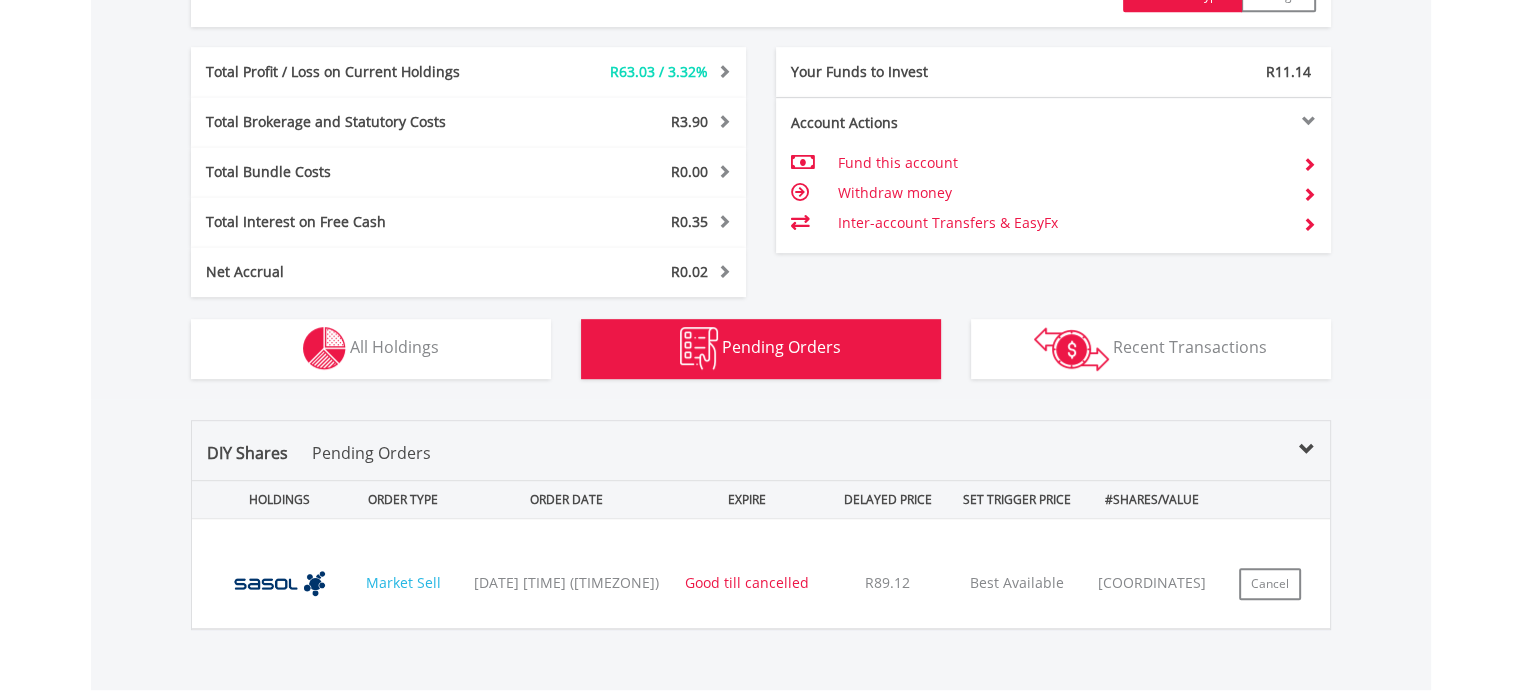 click on "Pending Orders" at bounding box center (371, 453) 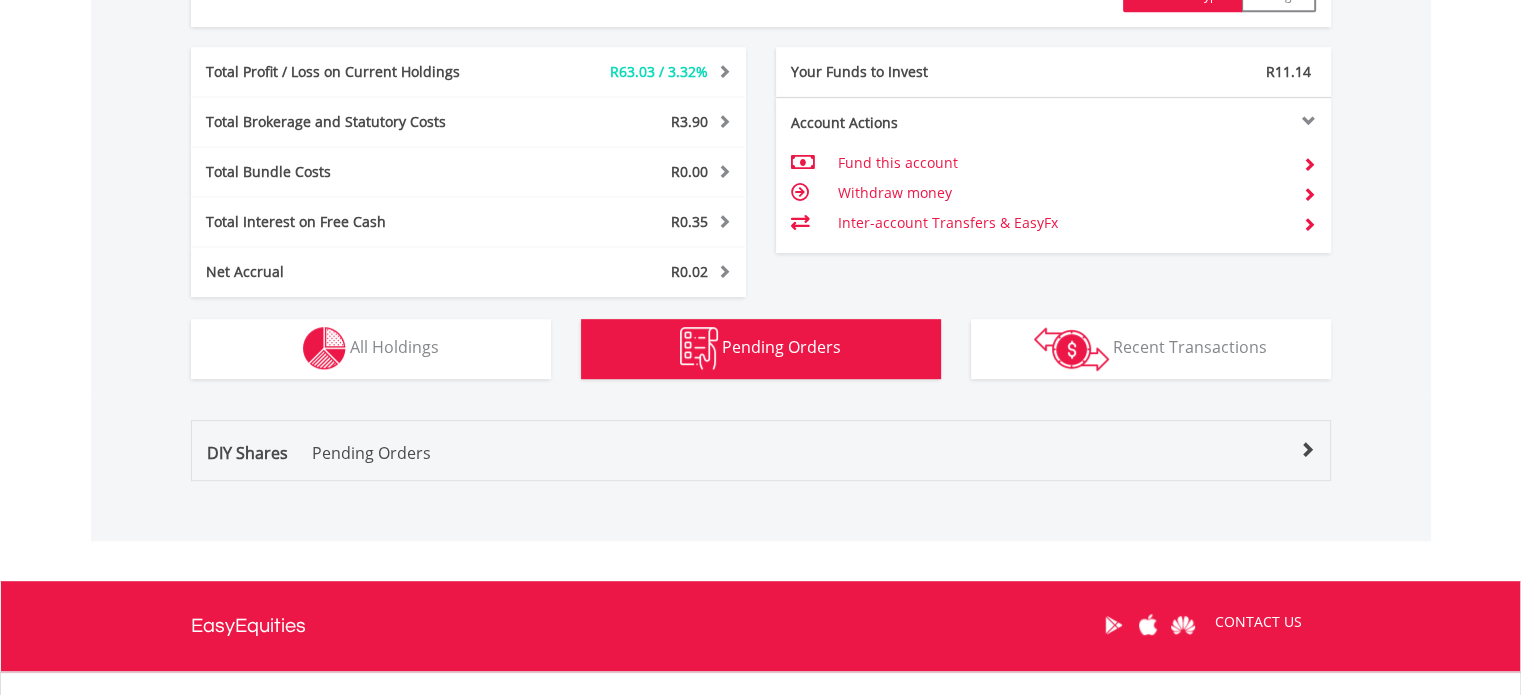 click on "DIY Shares" at bounding box center (247, 453) 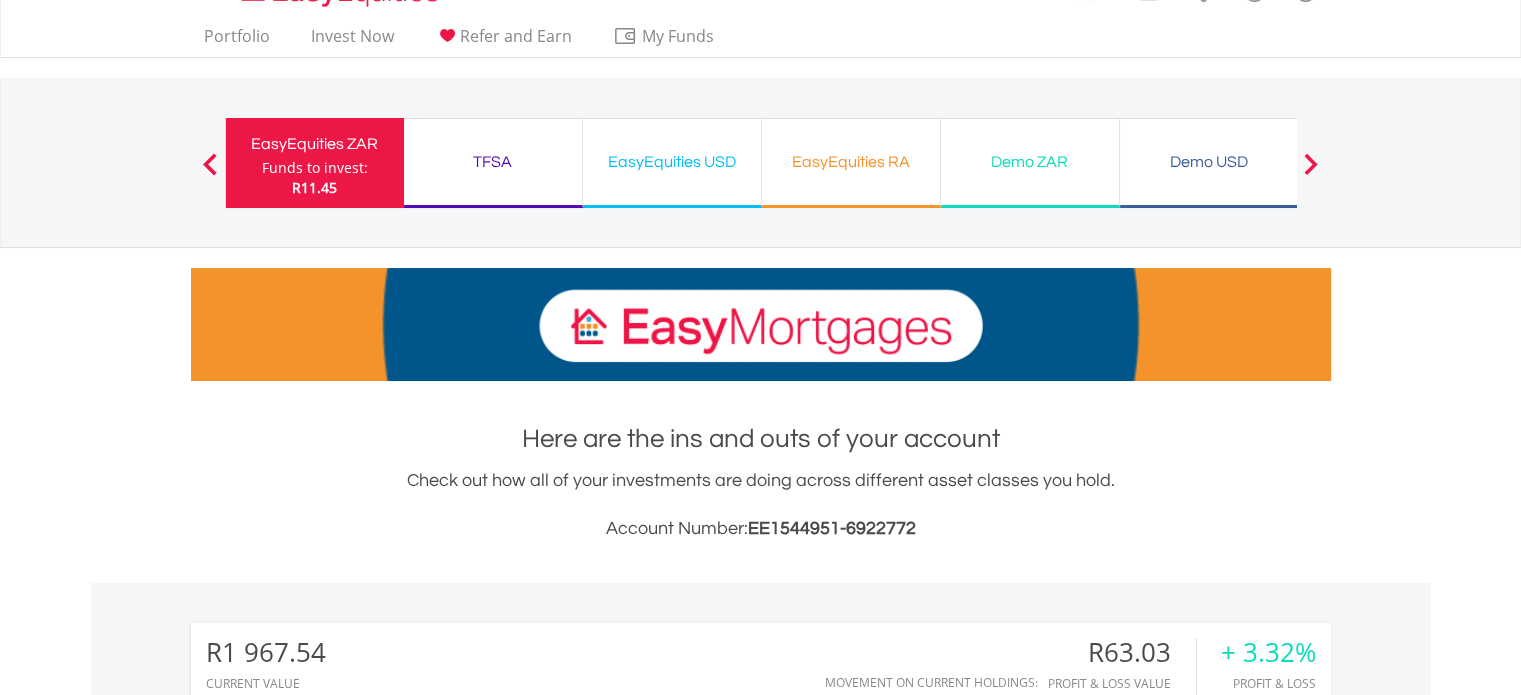 scroll, scrollTop: 0, scrollLeft: 0, axis: both 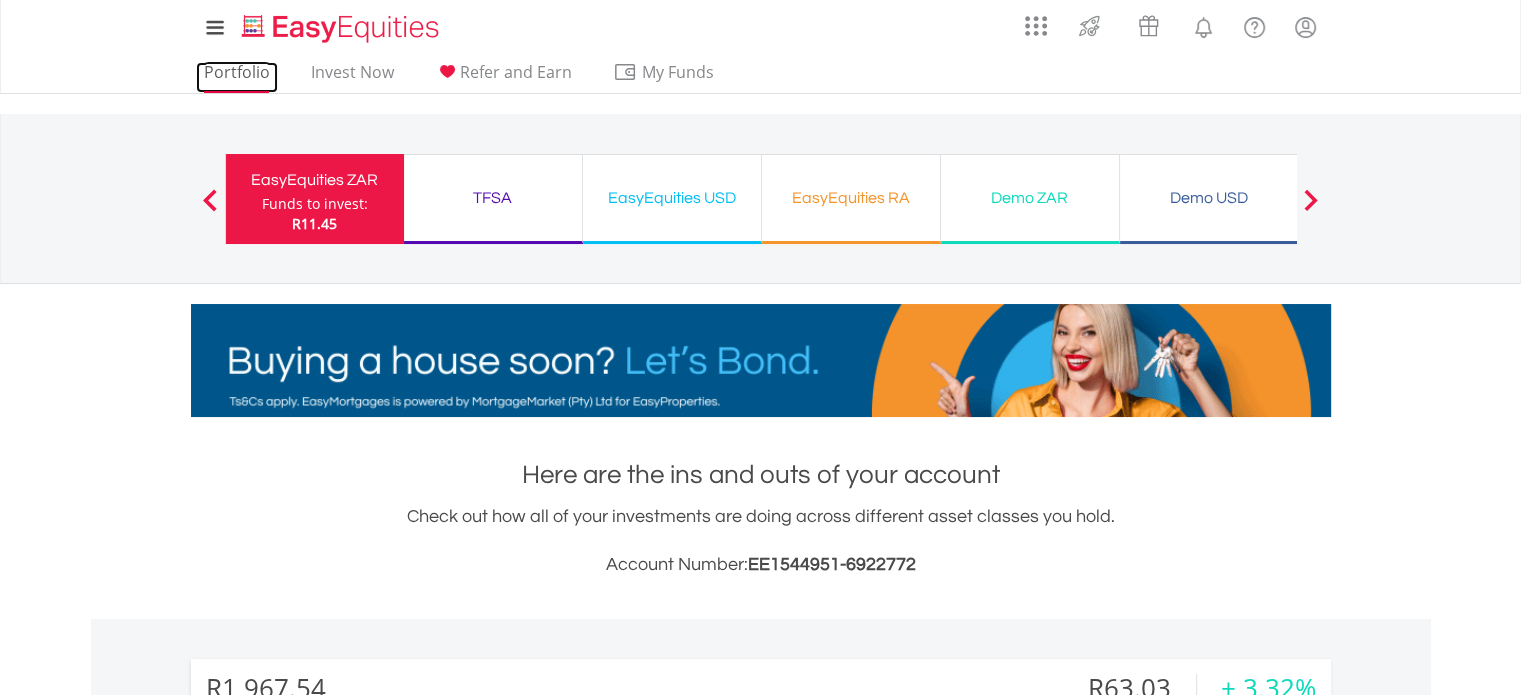 click on "Portfolio" at bounding box center [237, 77] 